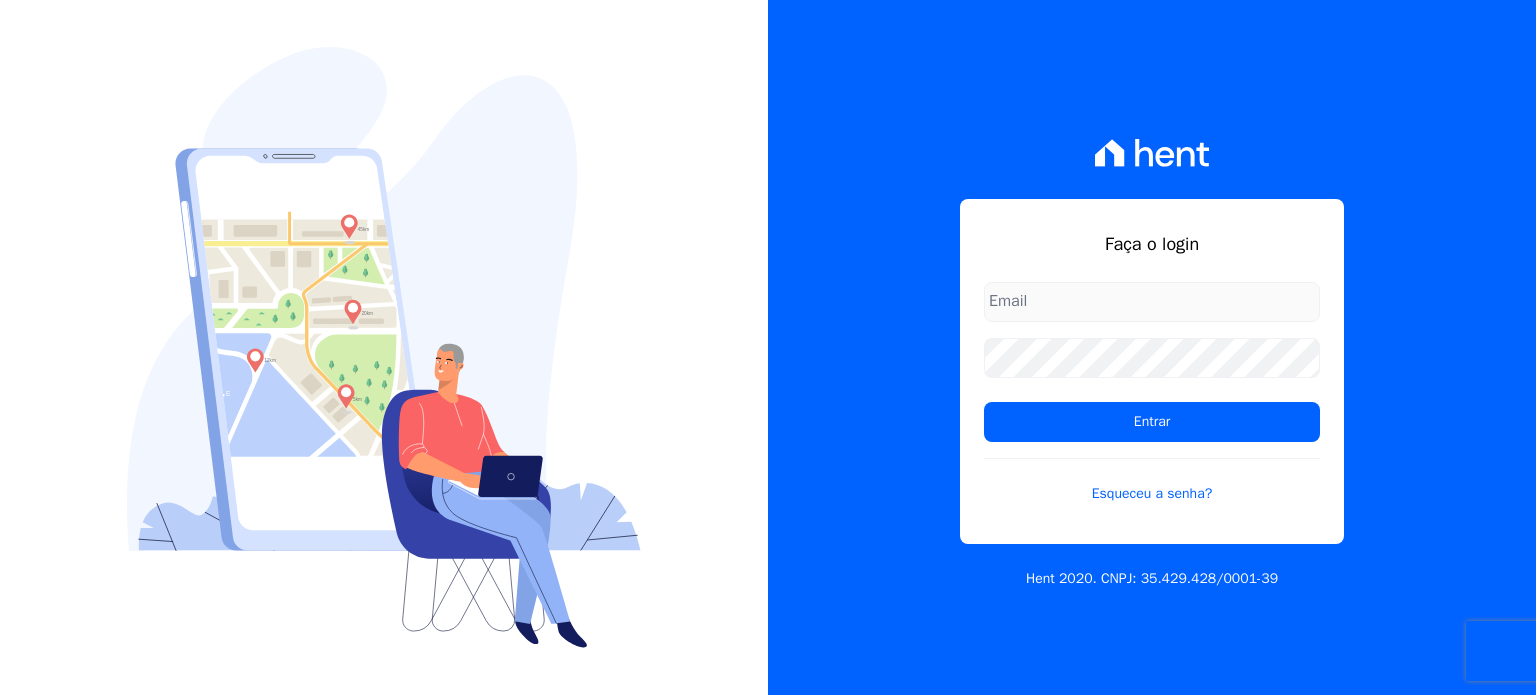 scroll, scrollTop: 0, scrollLeft: 0, axis: both 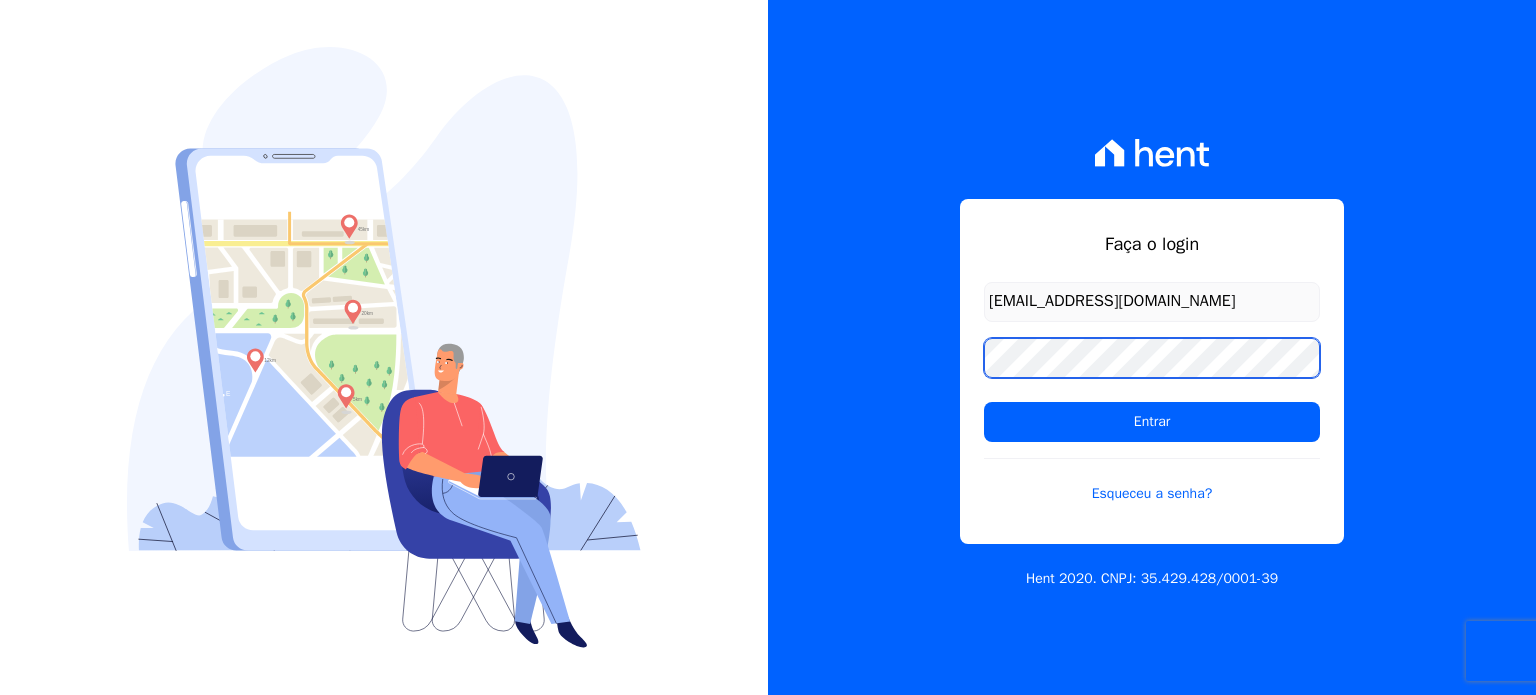 click on "Entrar" at bounding box center [1152, 422] 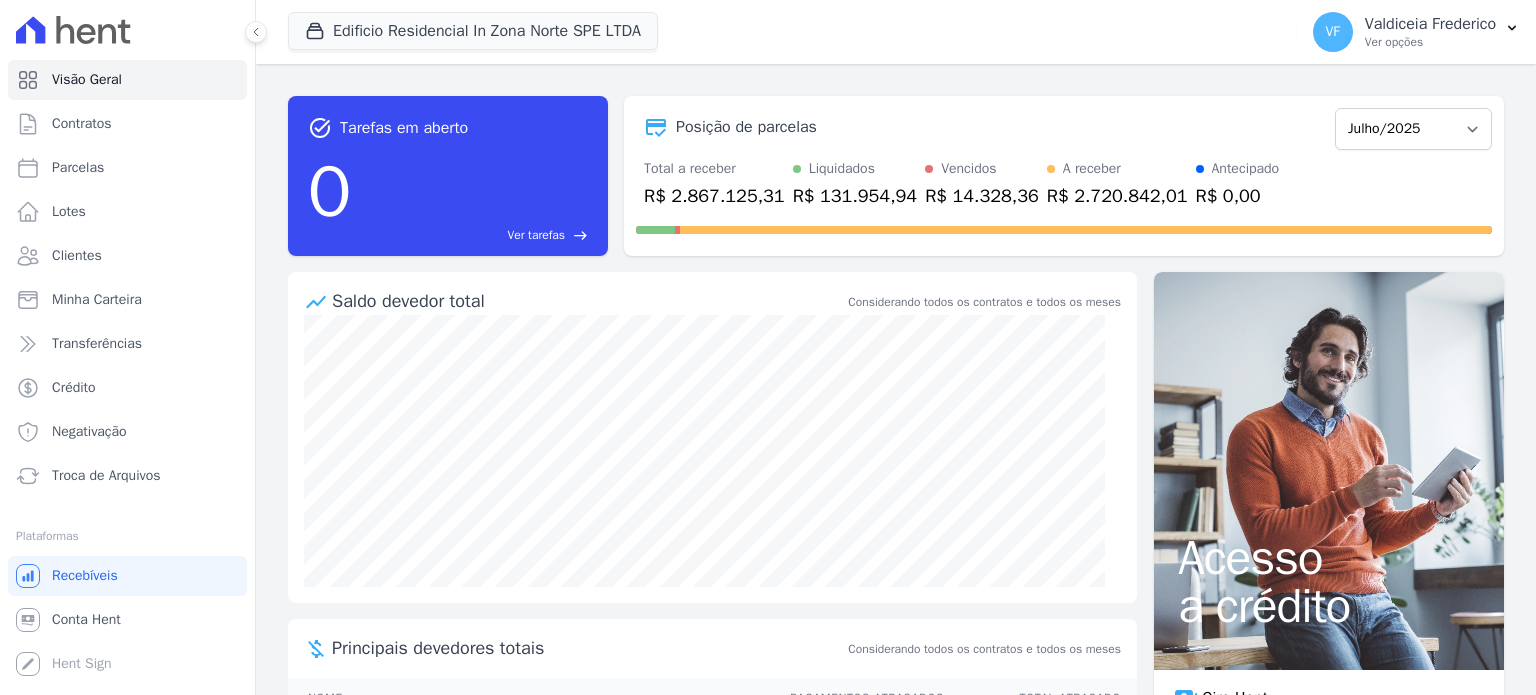 scroll, scrollTop: 0, scrollLeft: 0, axis: both 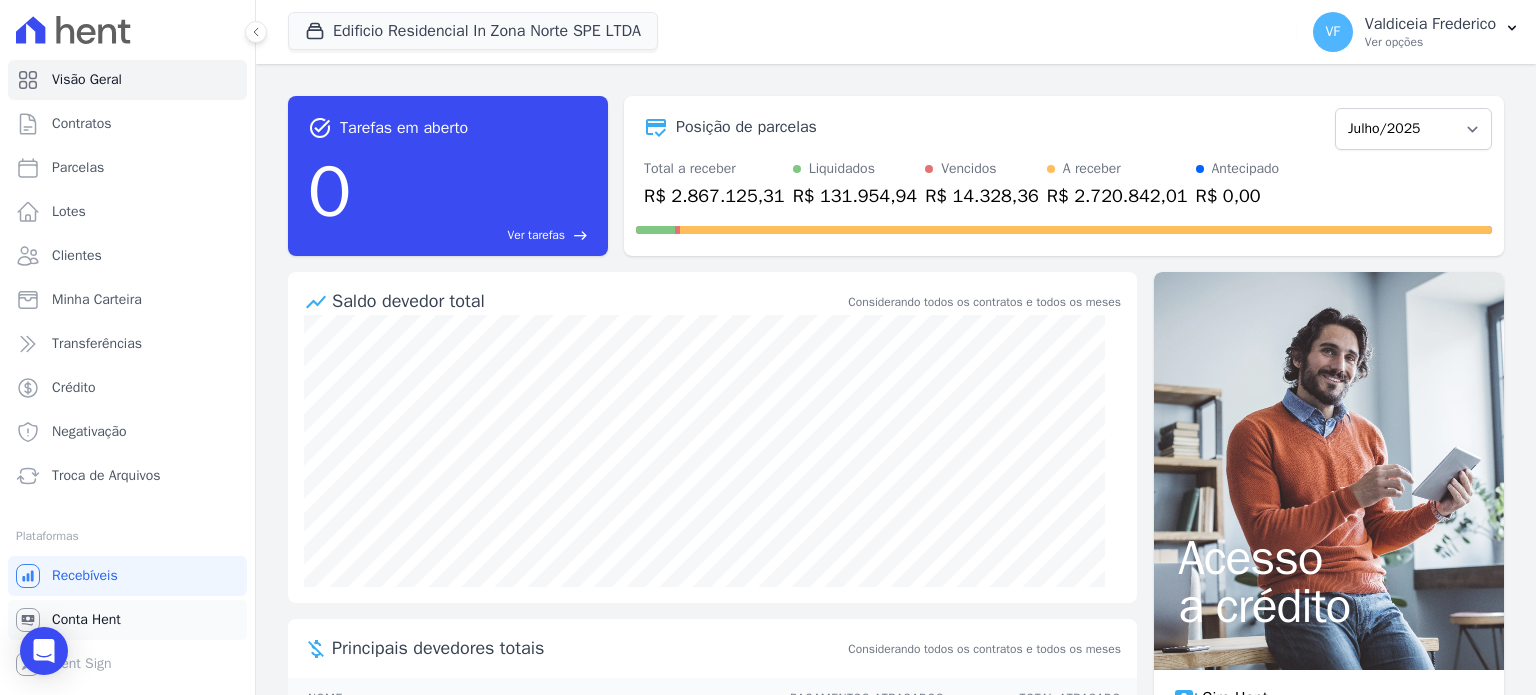 click on "Conta Hent" at bounding box center (86, 620) 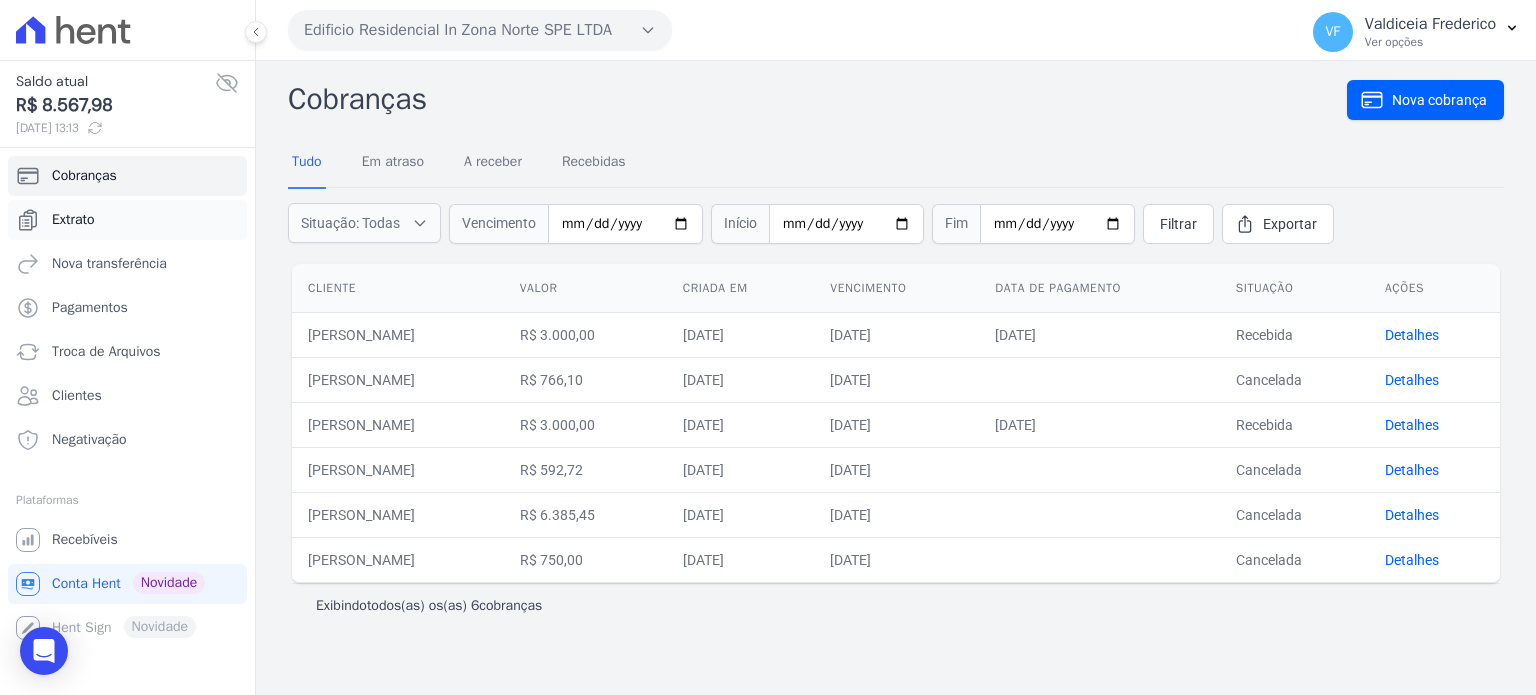click on "Extrato" at bounding box center [73, 220] 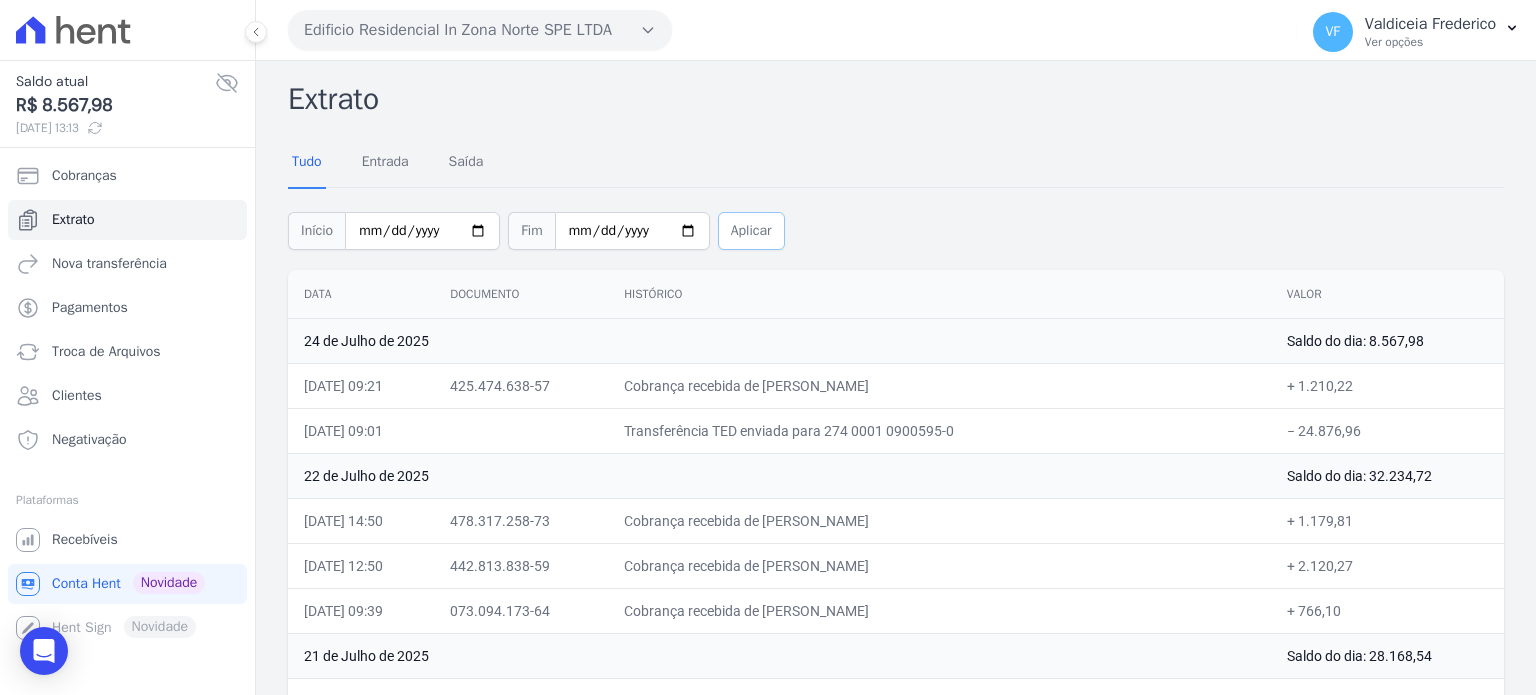 click on "Aplicar" at bounding box center (751, 231) 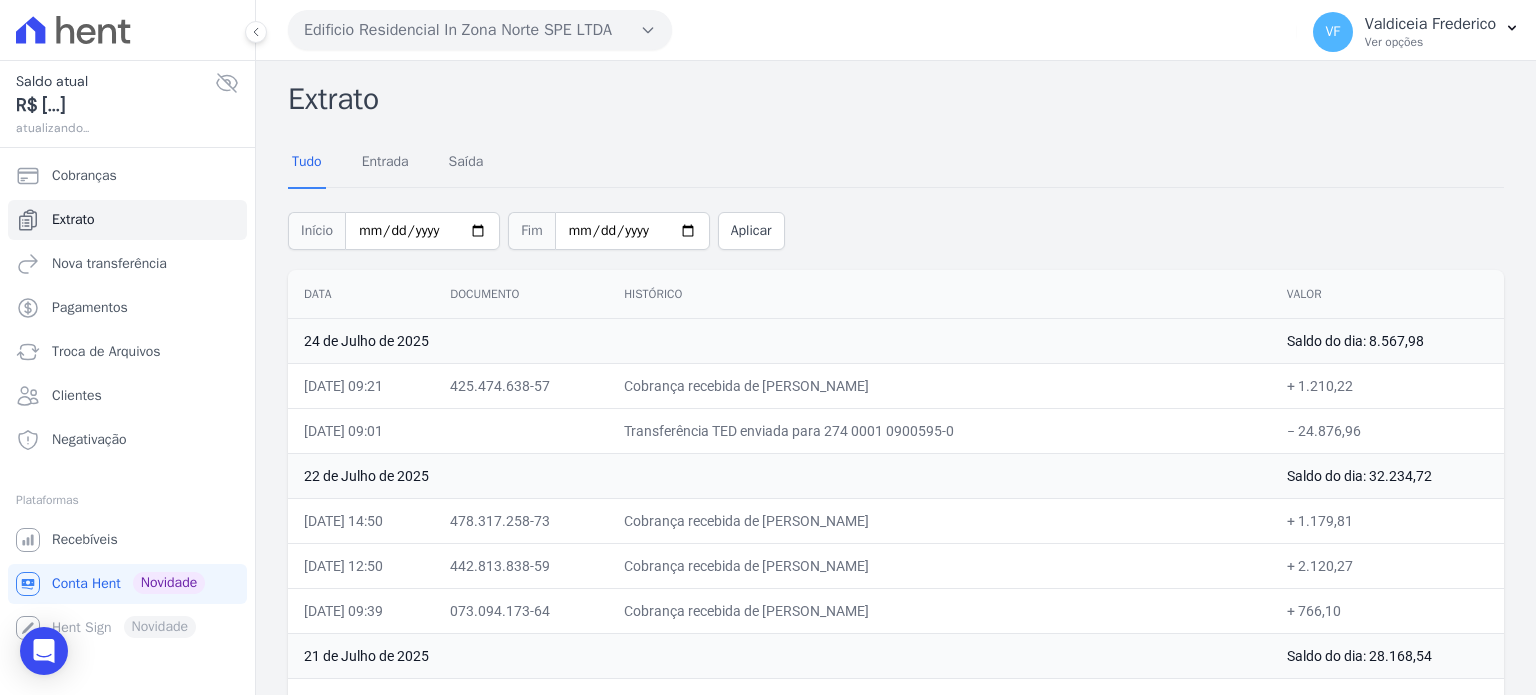 scroll, scrollTop: 0, scrollLeft: 0, axis: both 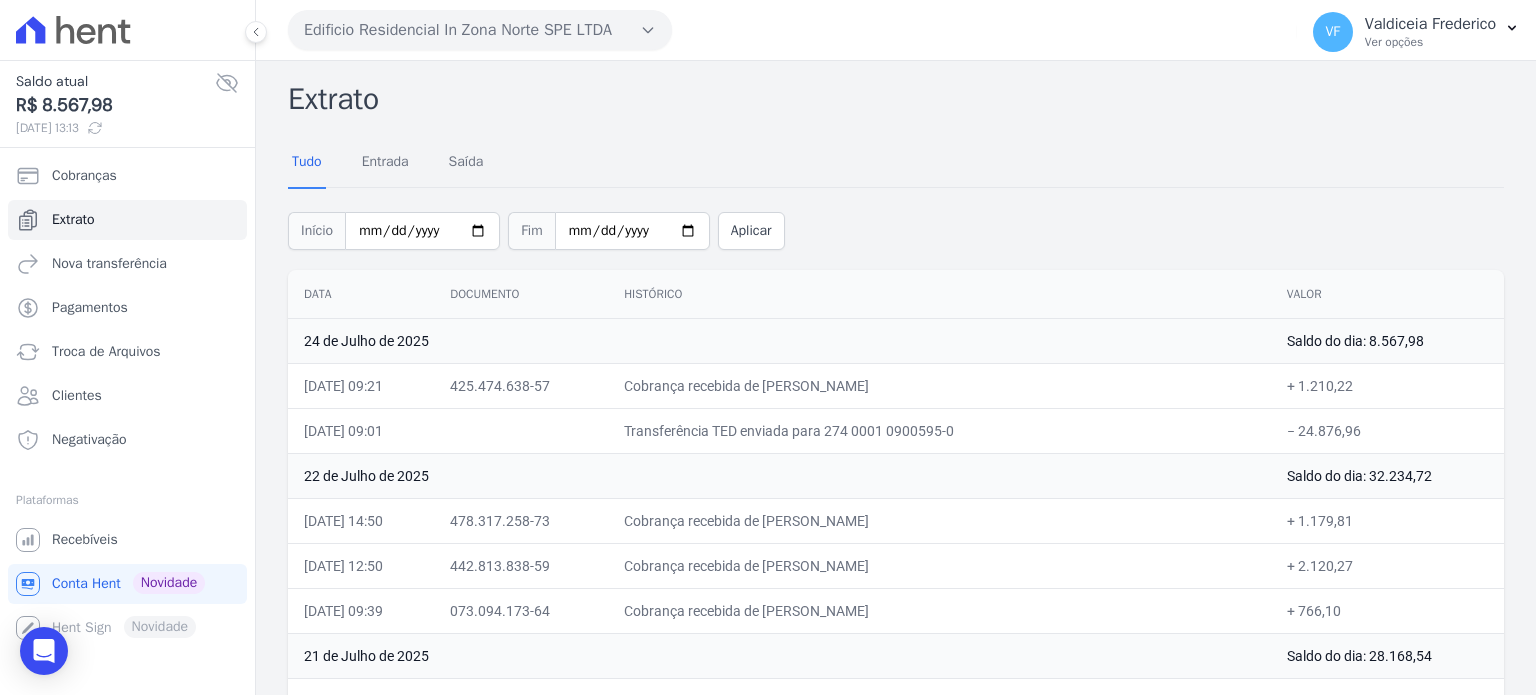 click on "Data" at bounding box center (361, 294) 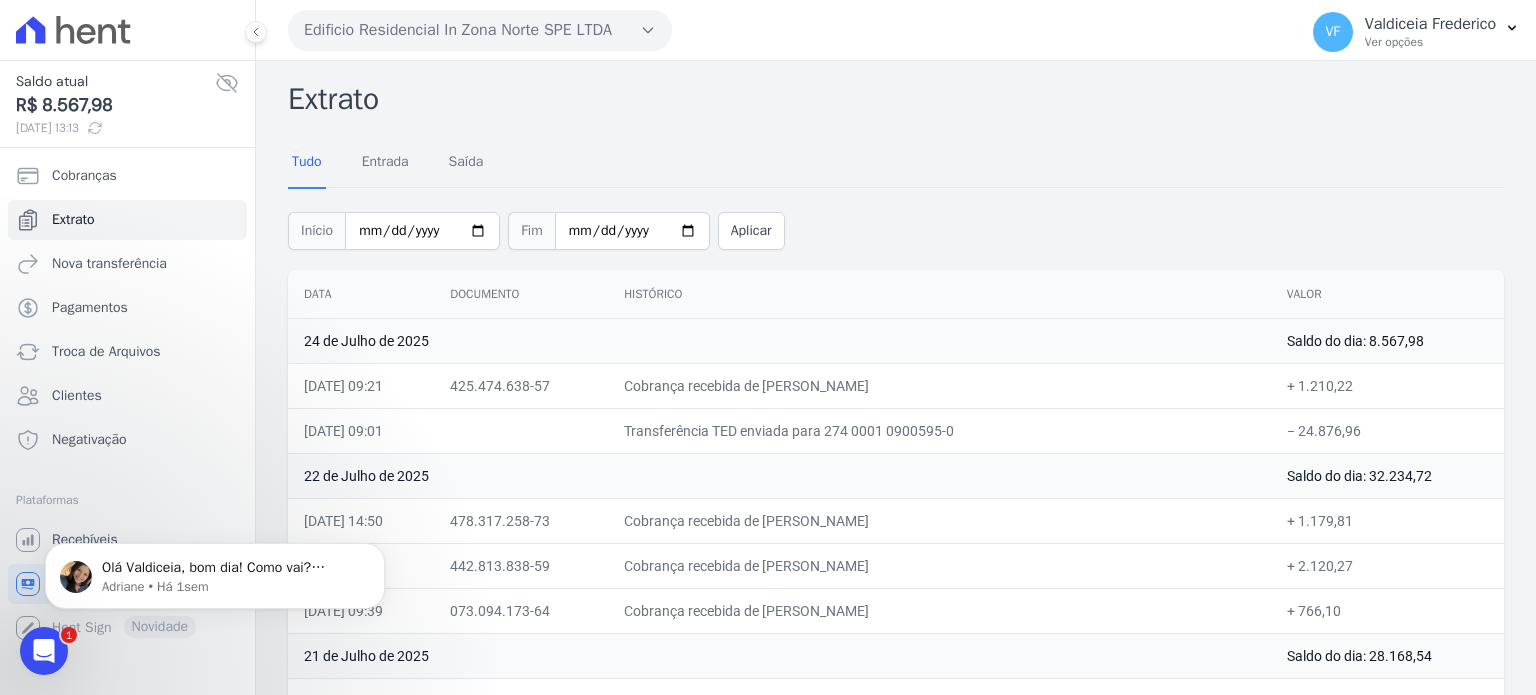 scroll, scrollTop: 0, scrollLeft: 0, axis: both 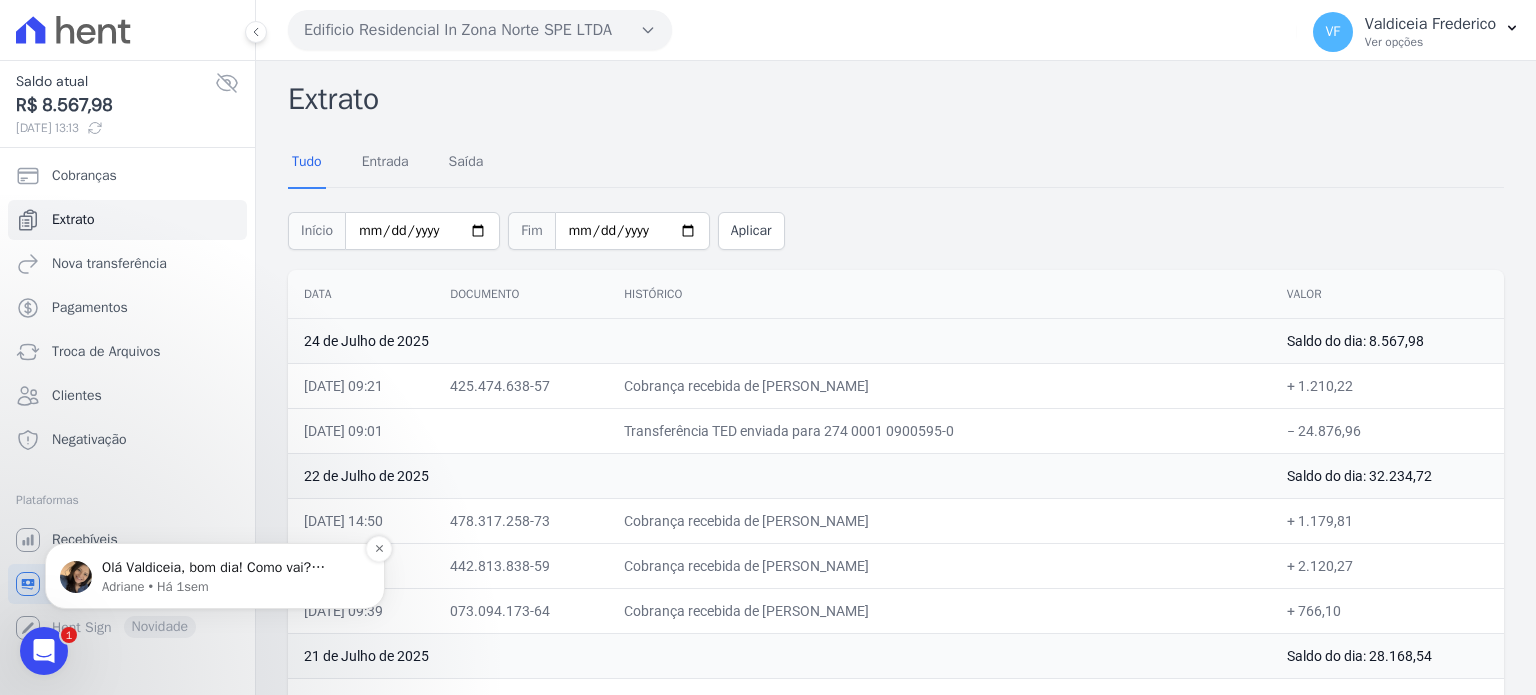 click on "Adriane • Há 1sem" at bounding box center (231, 587) 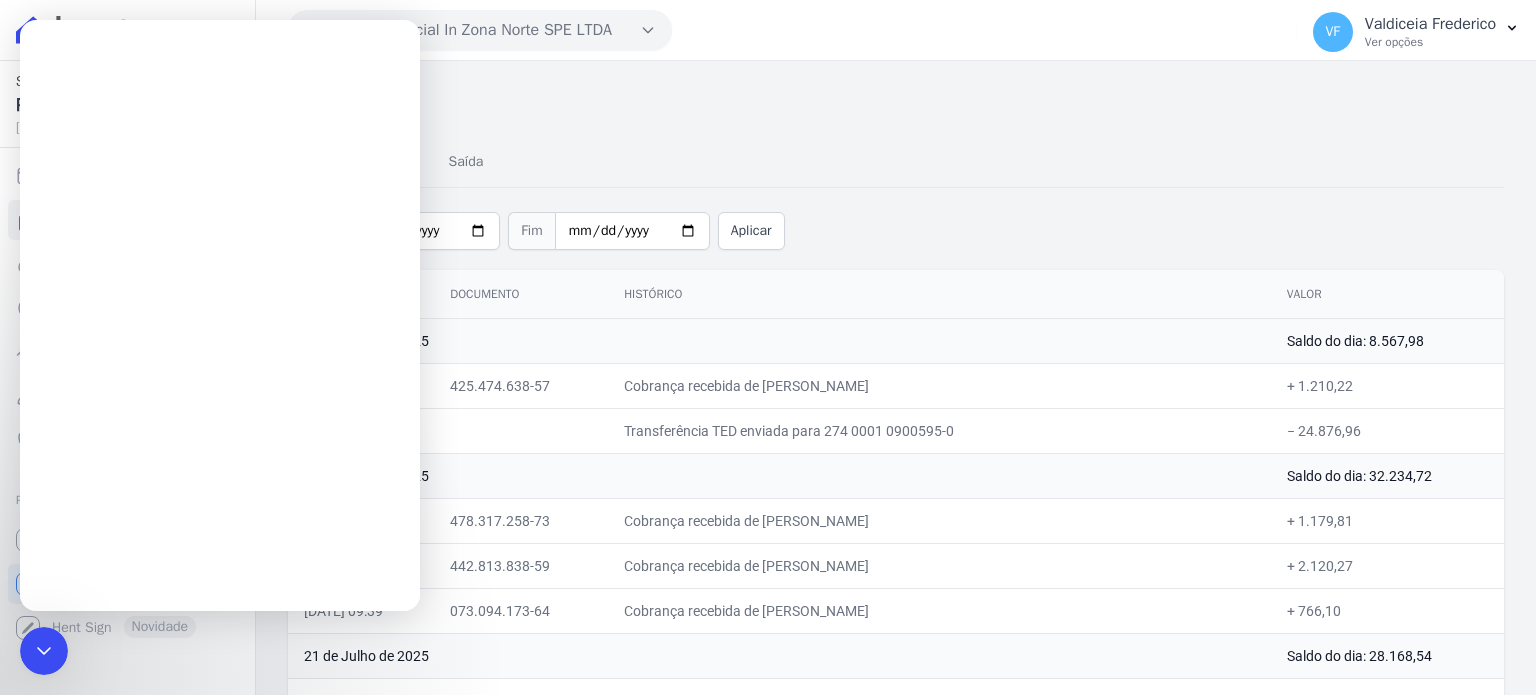 scroll, scrollTop: 0, scrollLeft: 0, axis: both 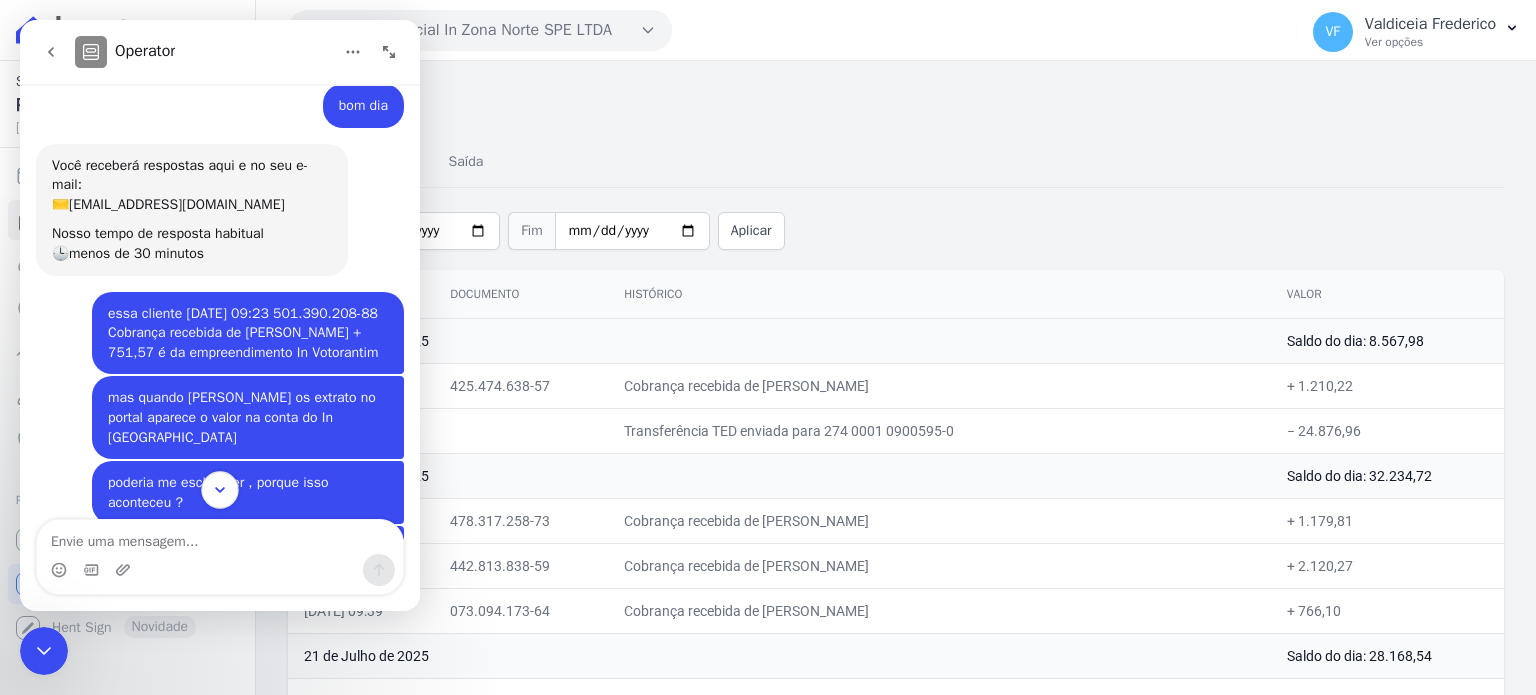 click 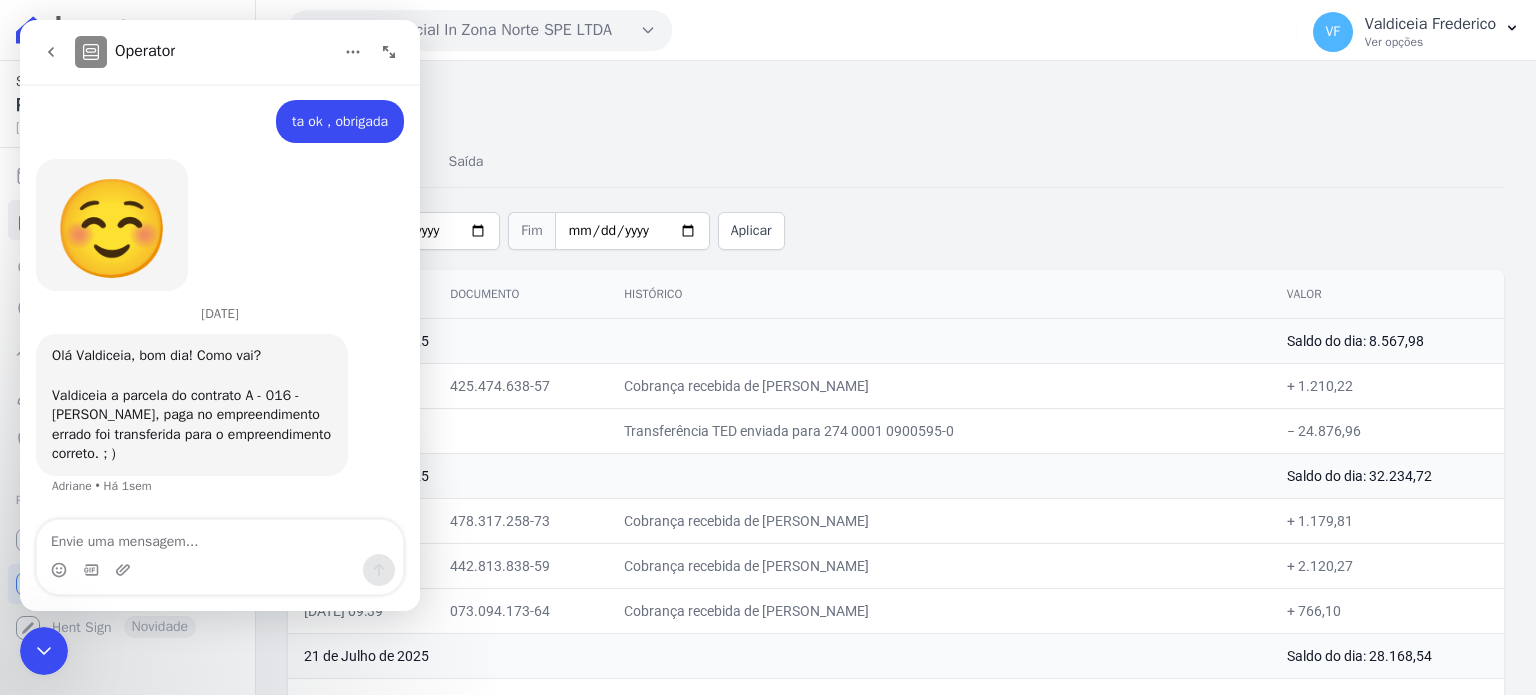 scroll, scrollTop: 2026, scrollLeft: 0, axis: vertical 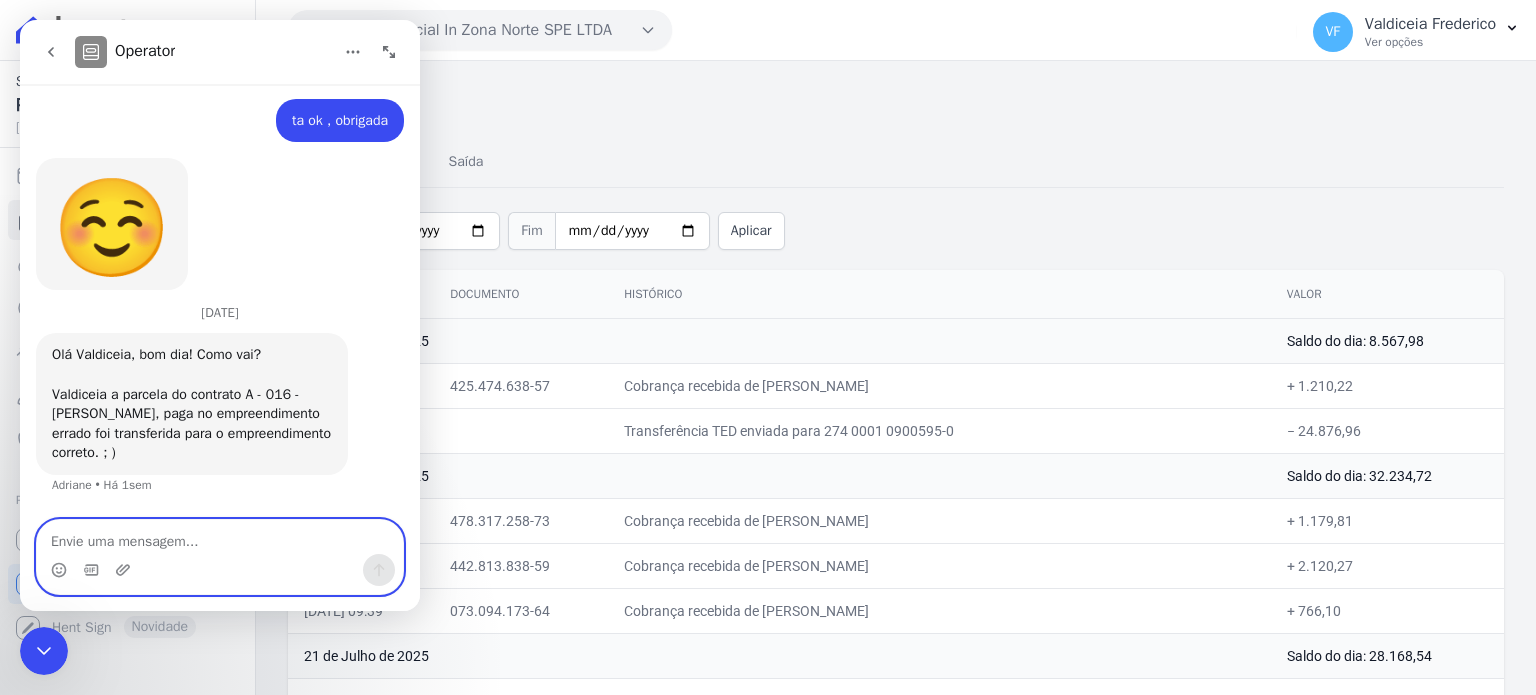 click at bounding box center (220, 537) 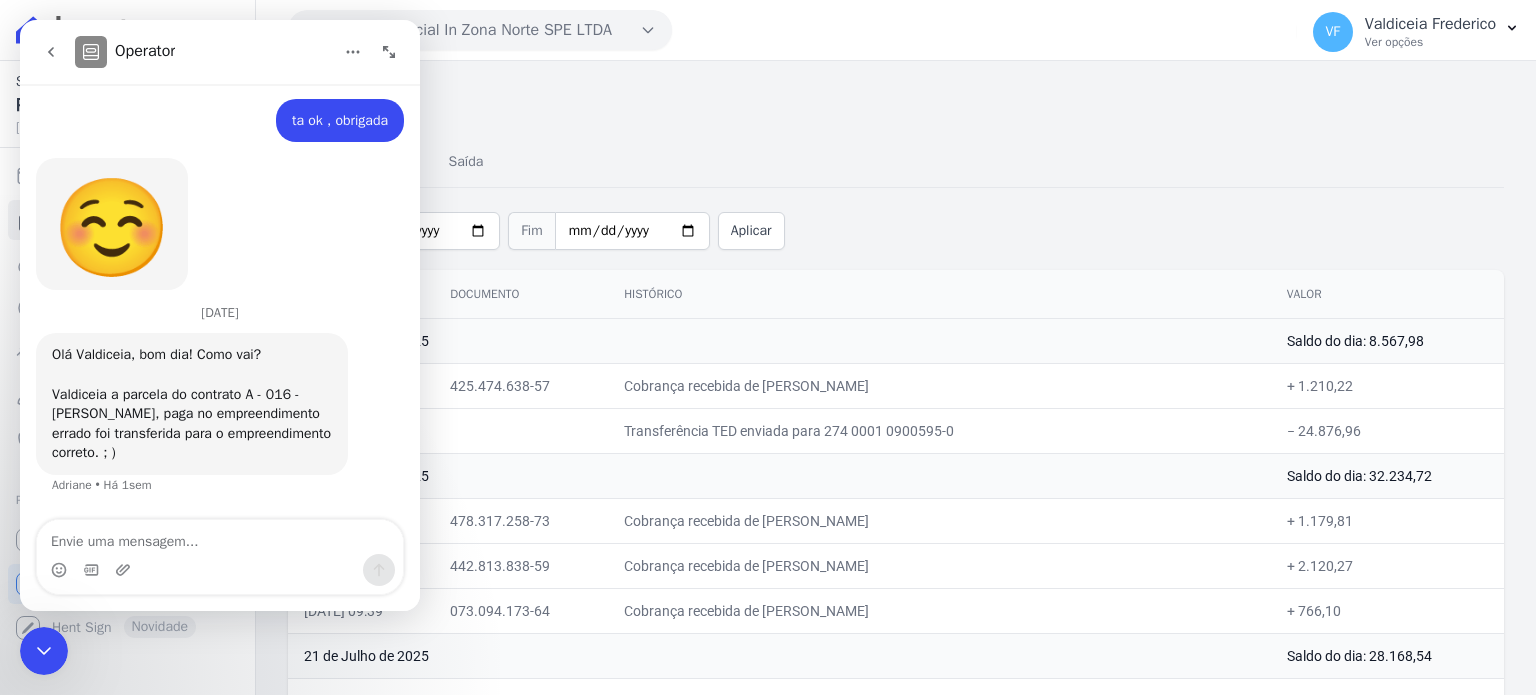 click 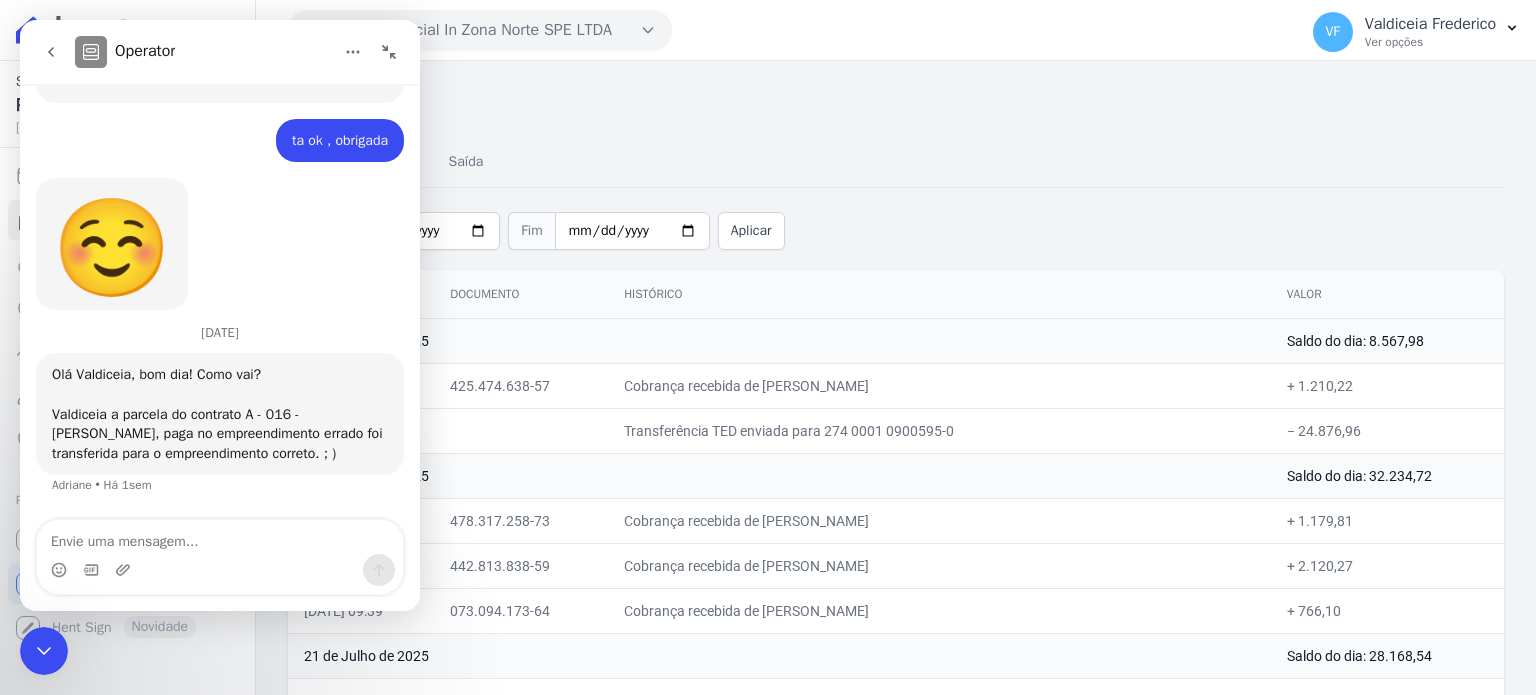 scroll, scrollTop: 1693, scrollLeft: 0, axis: vertical 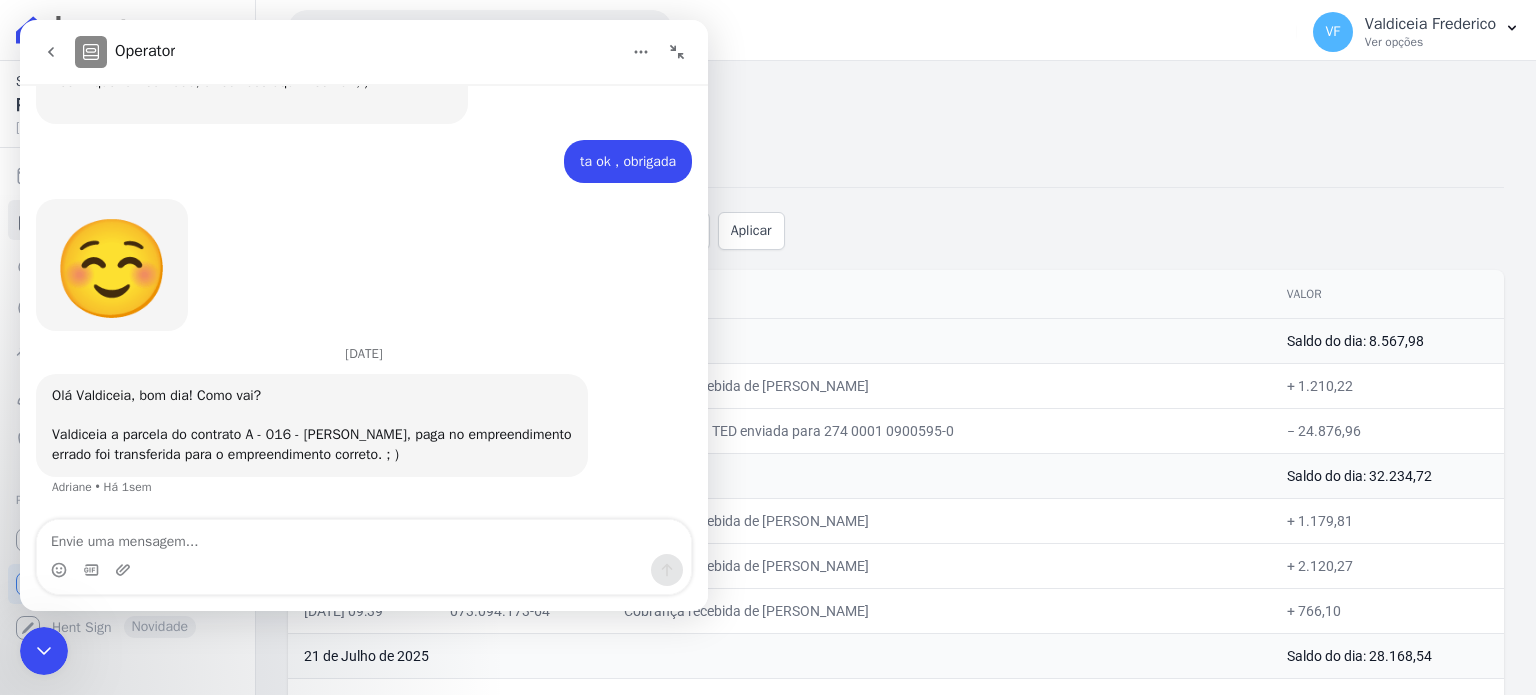 click 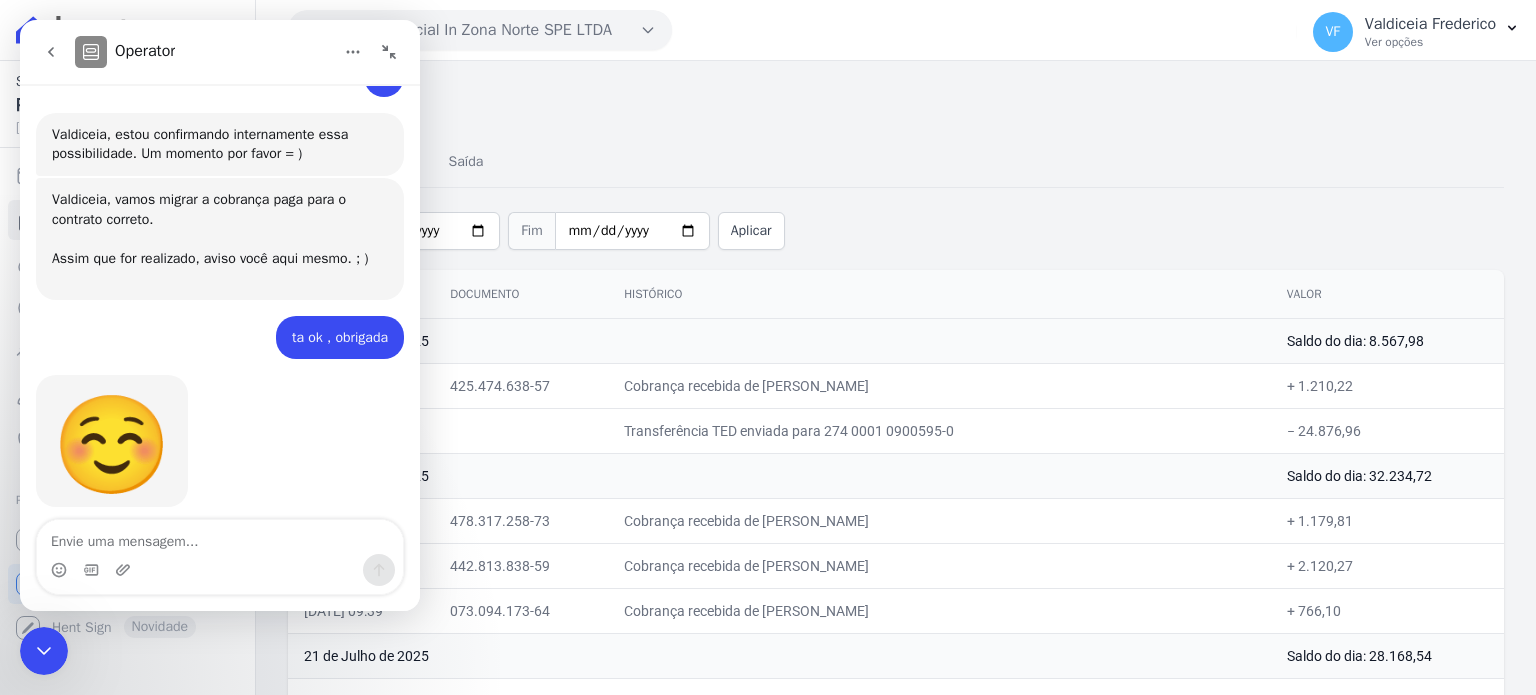 scroll, scrollTop: 2026, scrollLeft: 0, axis: vertical 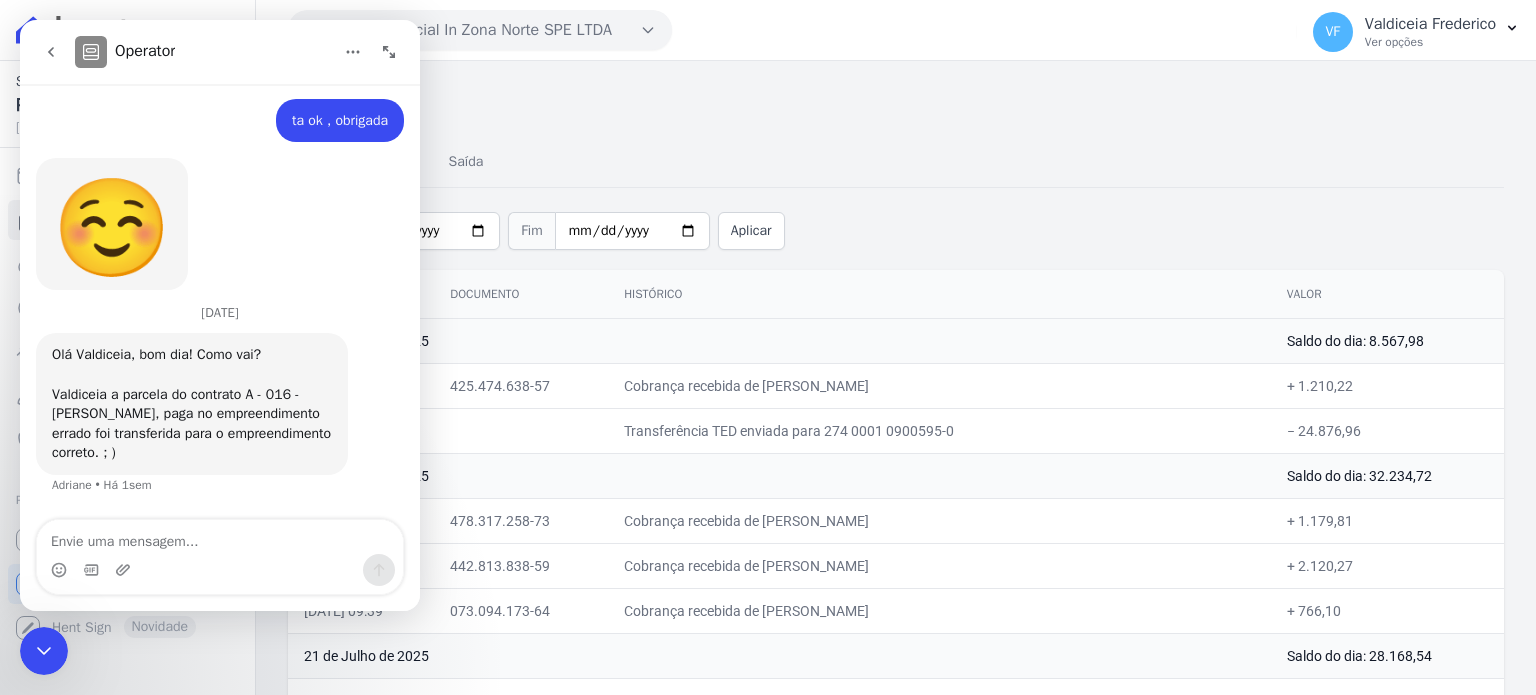 click 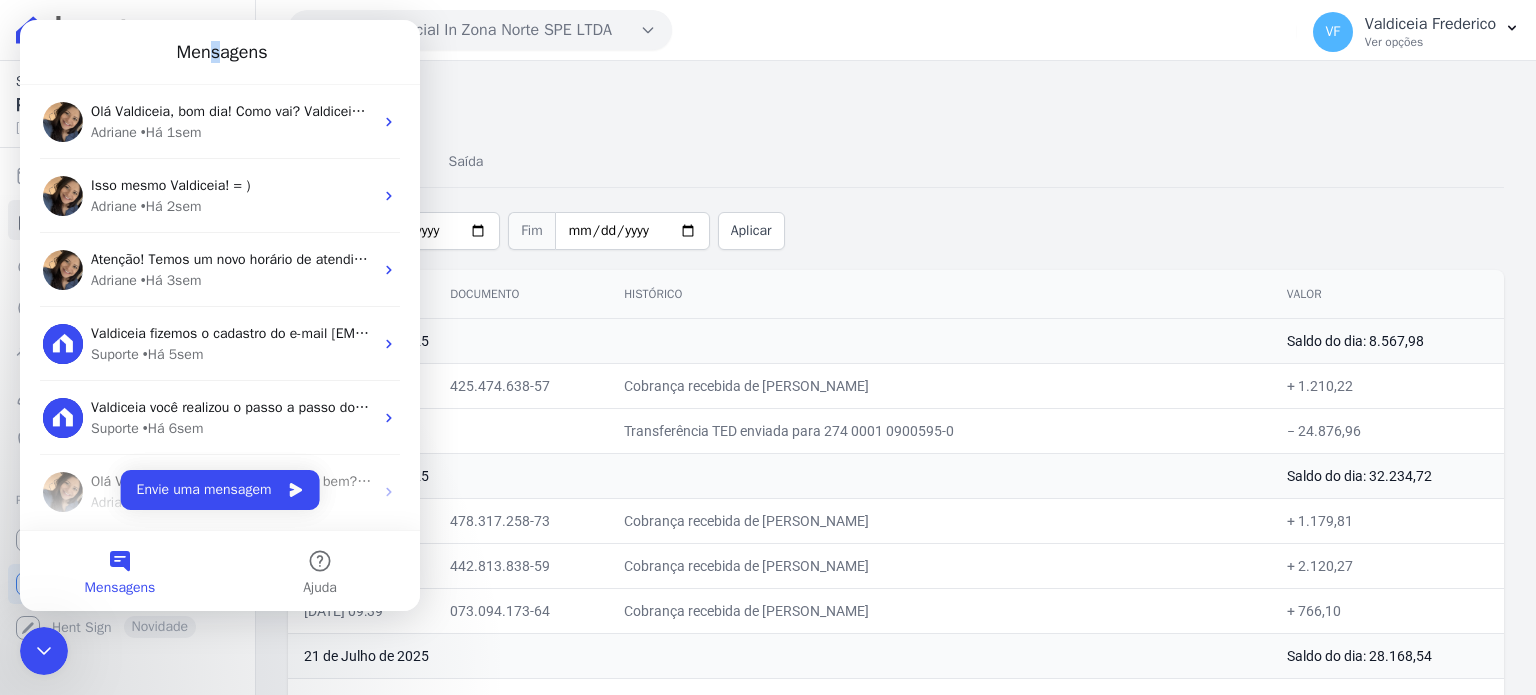 click on "Mensagens" at bounding box center (222, 52) 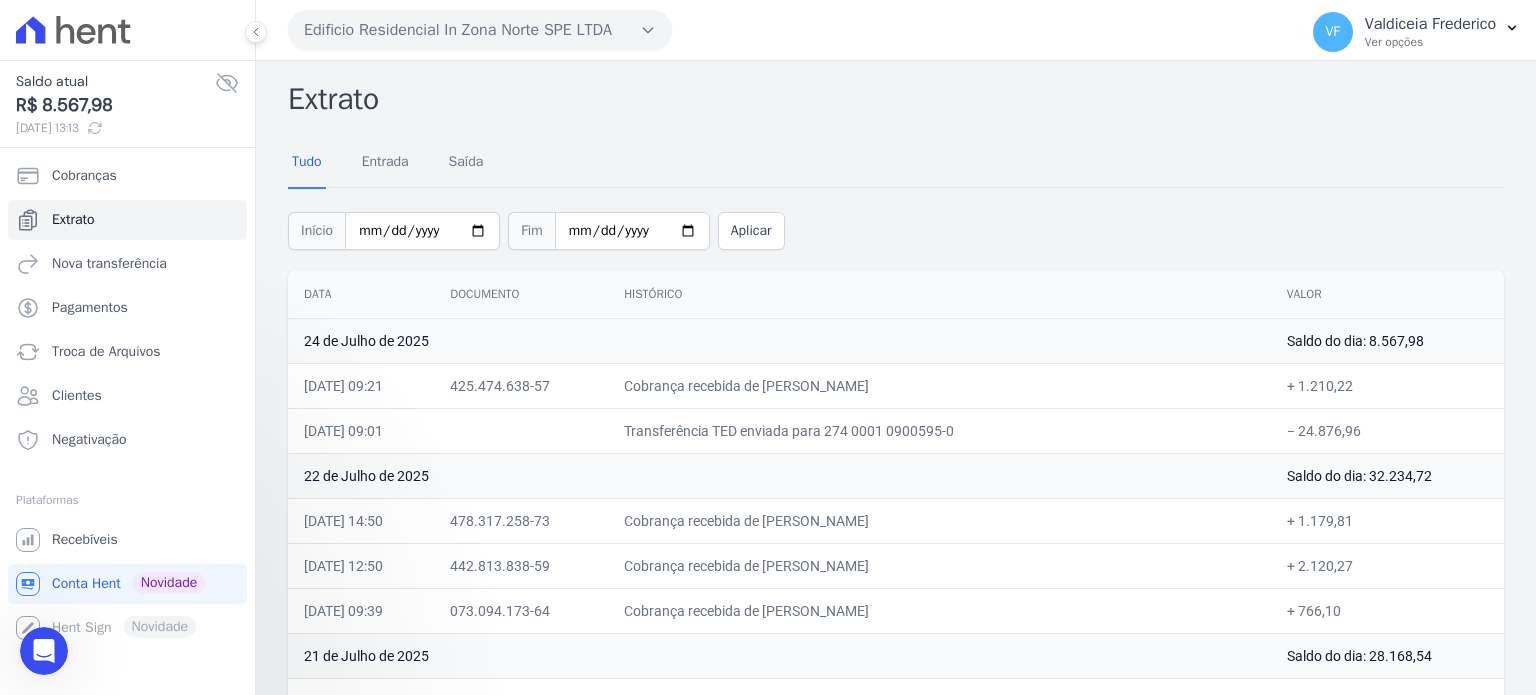 scroll, scrollTop: 0, scrollLeft: 0, axis: both 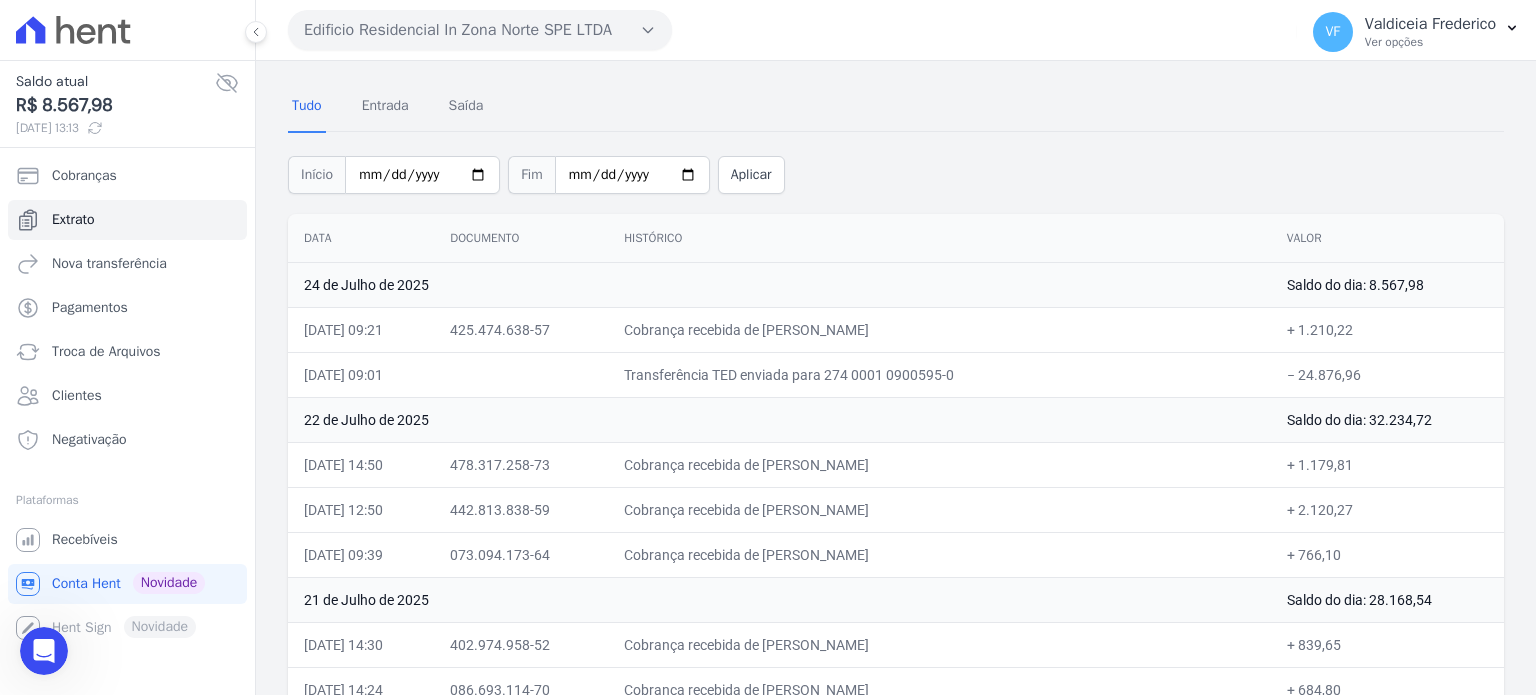 click on "Documento" at bounding box center (521, 238) 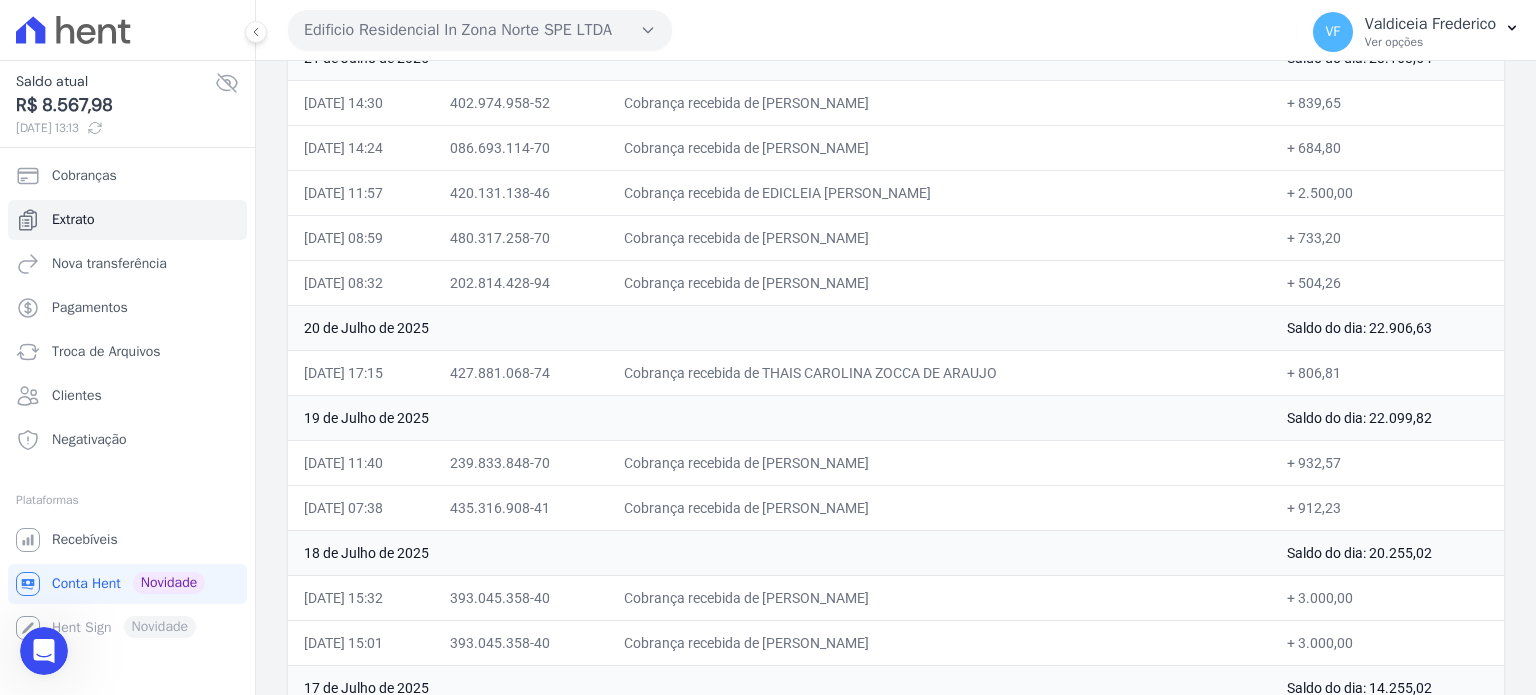 scroll, scrollTop: 856, scrollLeft: 0, axis: vertical 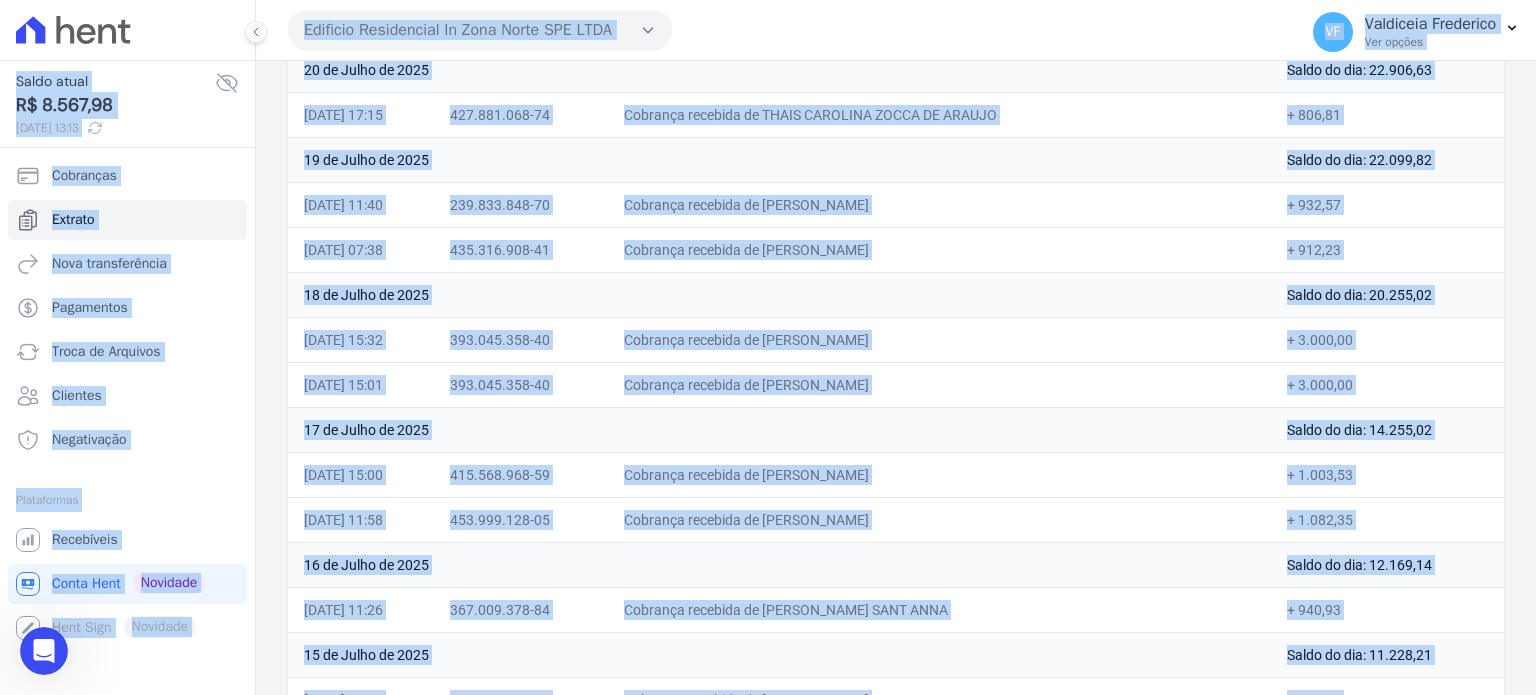 copy on "Saldo atual
R$ 8.567,98
24/07/2025, 13:13
Cobranças
Extrato
Nova transferência
Pagamentos
Troca de Arquivos
Clientes
Negativação
Plataformas
Você não possui Hent Sign ativado. Para saber mais, fale com a equipe Hent.
Recebíveis
Você não possui Hent Sign ativado. Para saber mais, fale com a equipe Hent.
Conta Hent
Novidade
Você não possui Hent Sign ativado. Para saber mais, fale com a equipe Hent.
Hent Sign
Novidade
Edificio Residencial In Zona Norte SPE LTDA
BONELLI EMPREENDIMENTOS IMOBILIARIOS LTDA
EDIFICIO RESIDENCIAL IN ZONA NORTE SPE LTDA
IN RESIDENCIAL CLUBE VOTORANTIM SPE LTDA
Aplicar
VF
Valdiceia Frederico
Ver opções
Logout
Extrato
Tudo
Entrada
Saída
Início
Fim
Aplicar
Data
..." 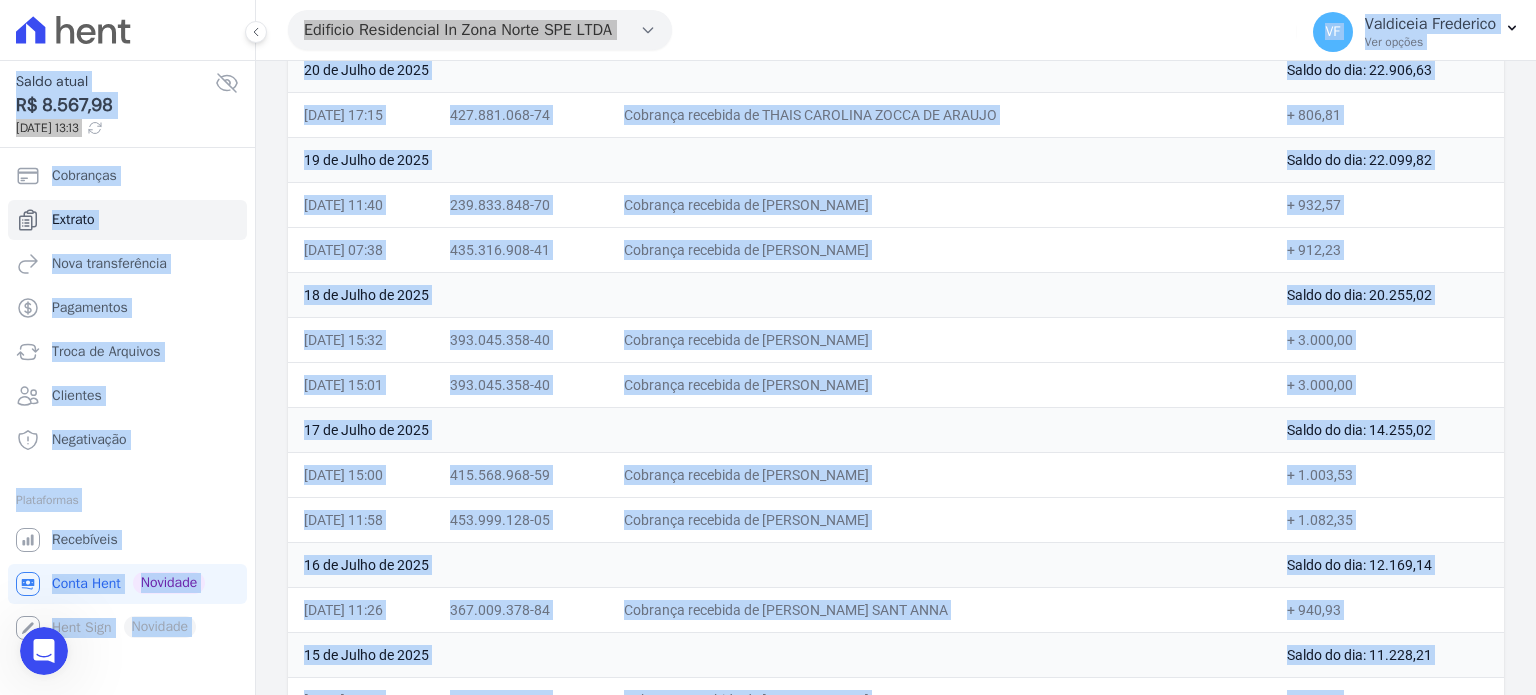 click on "Cobrança recebida de [PERSON_NAME]" at bounding box center (939, 339) 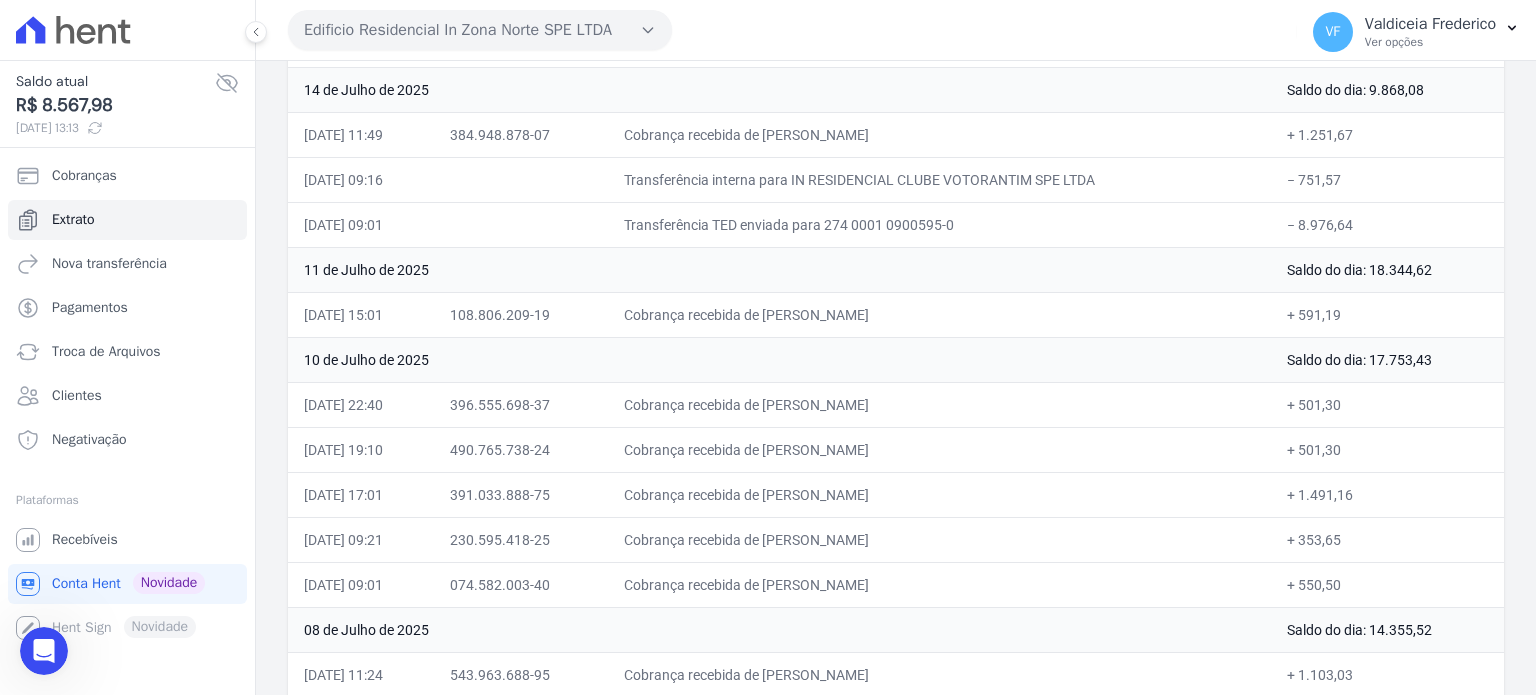 scroll, scrollTop: 2056, scrollLeft: 0, axis: vertical 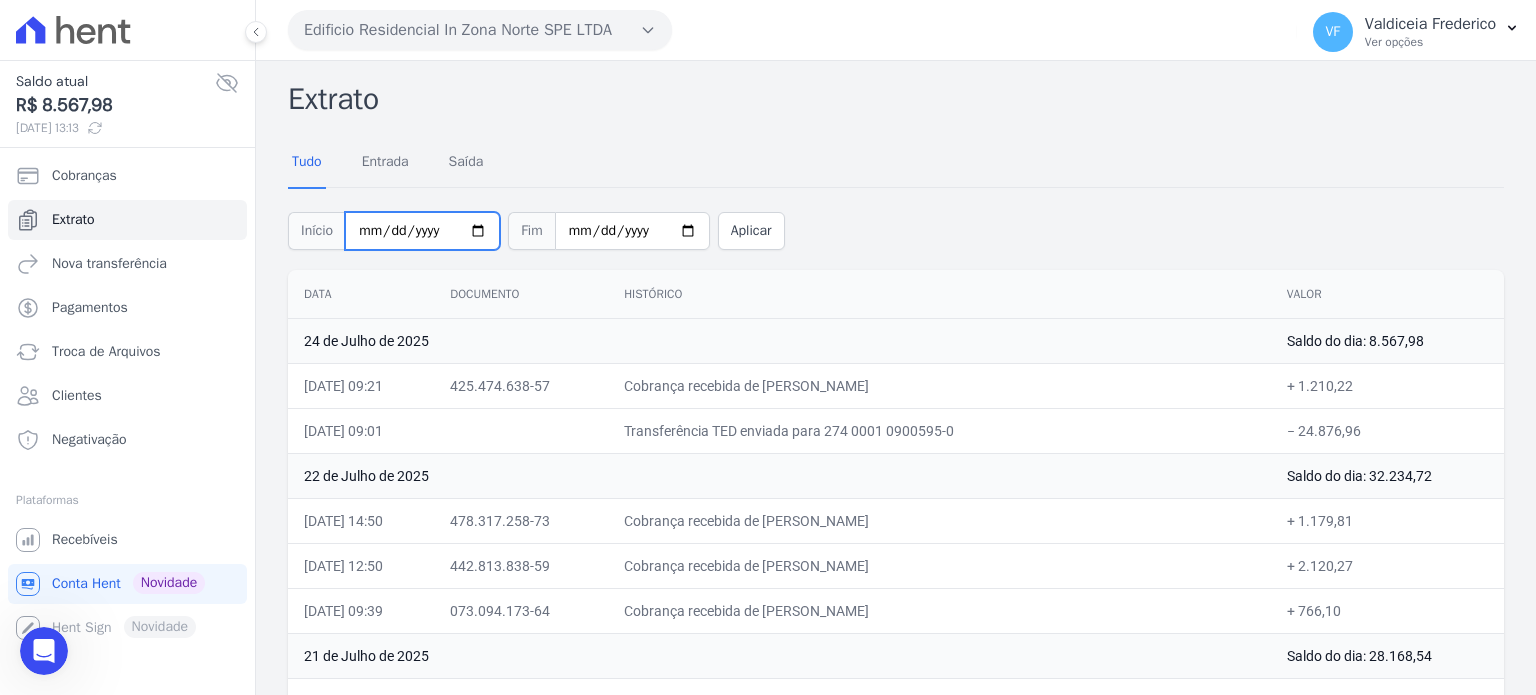 click on "2025-07-01" at bounding box center (422, 231) 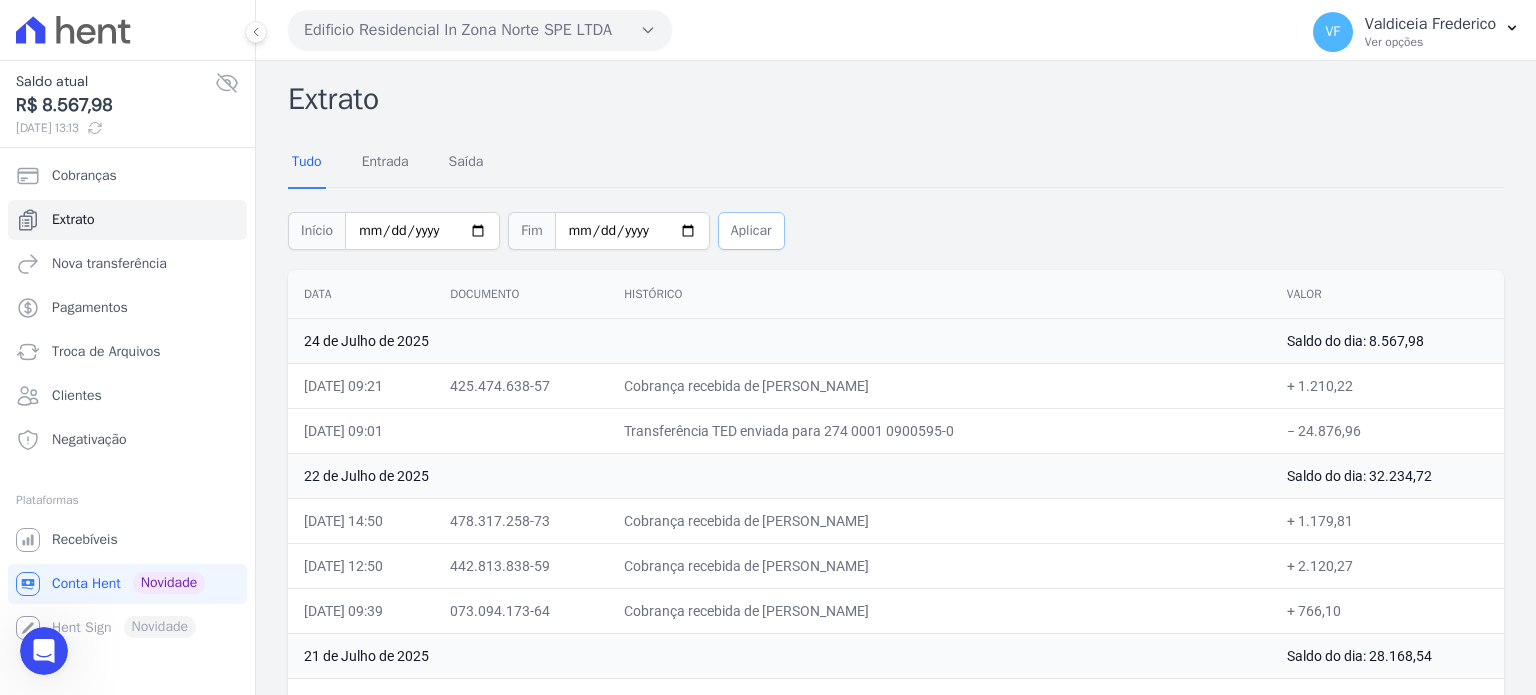 click on "Aplicar" at bounding box center (751, 231) 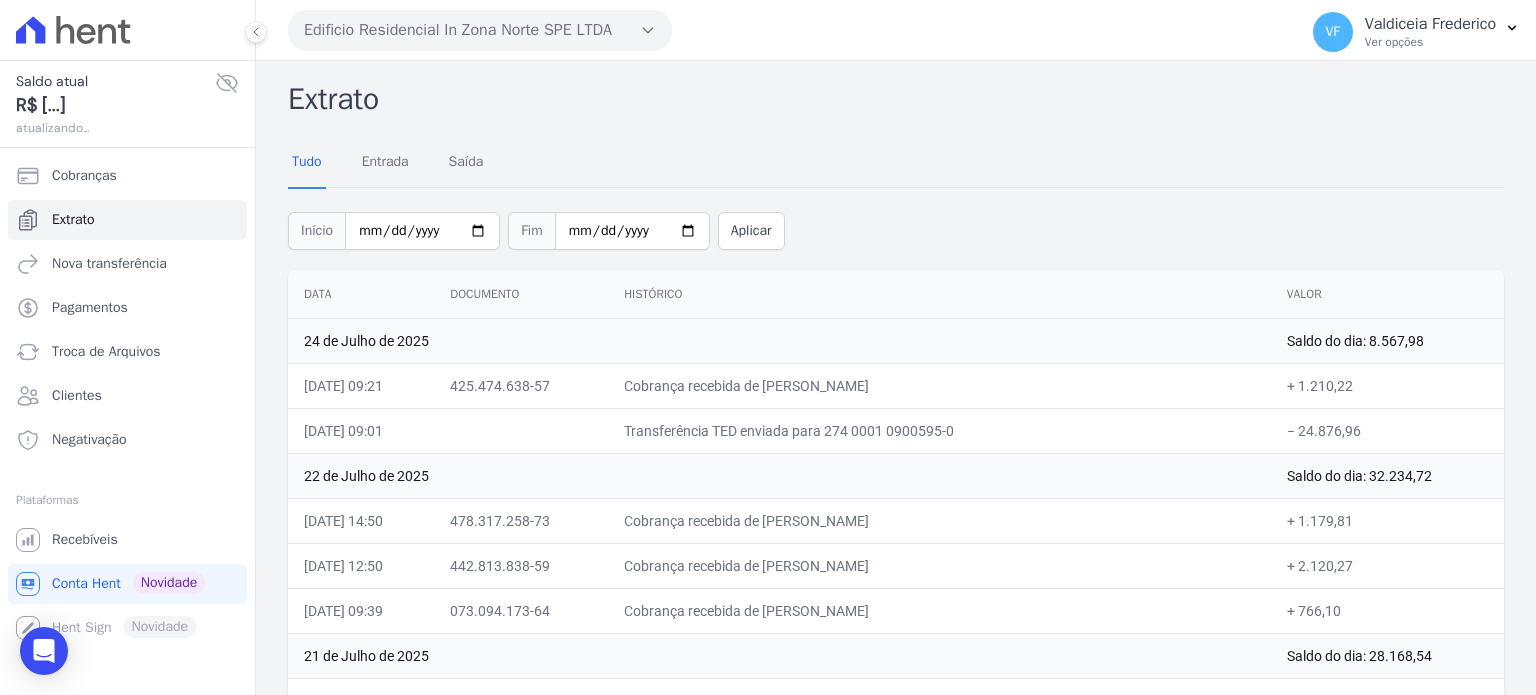 scroll, scrollTop: 0, scrollLeft: 0, axis: both 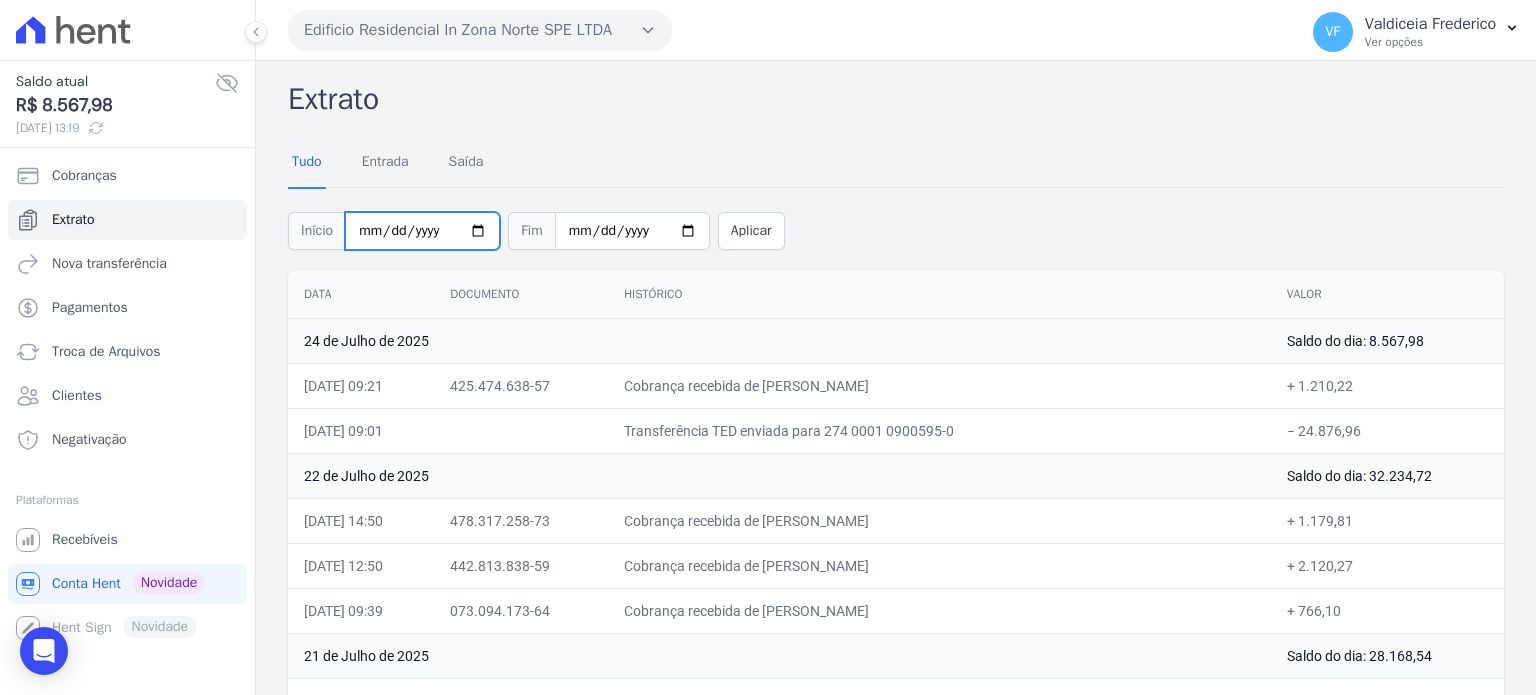click on "2025-06-30" at bounding box center [422, 231] 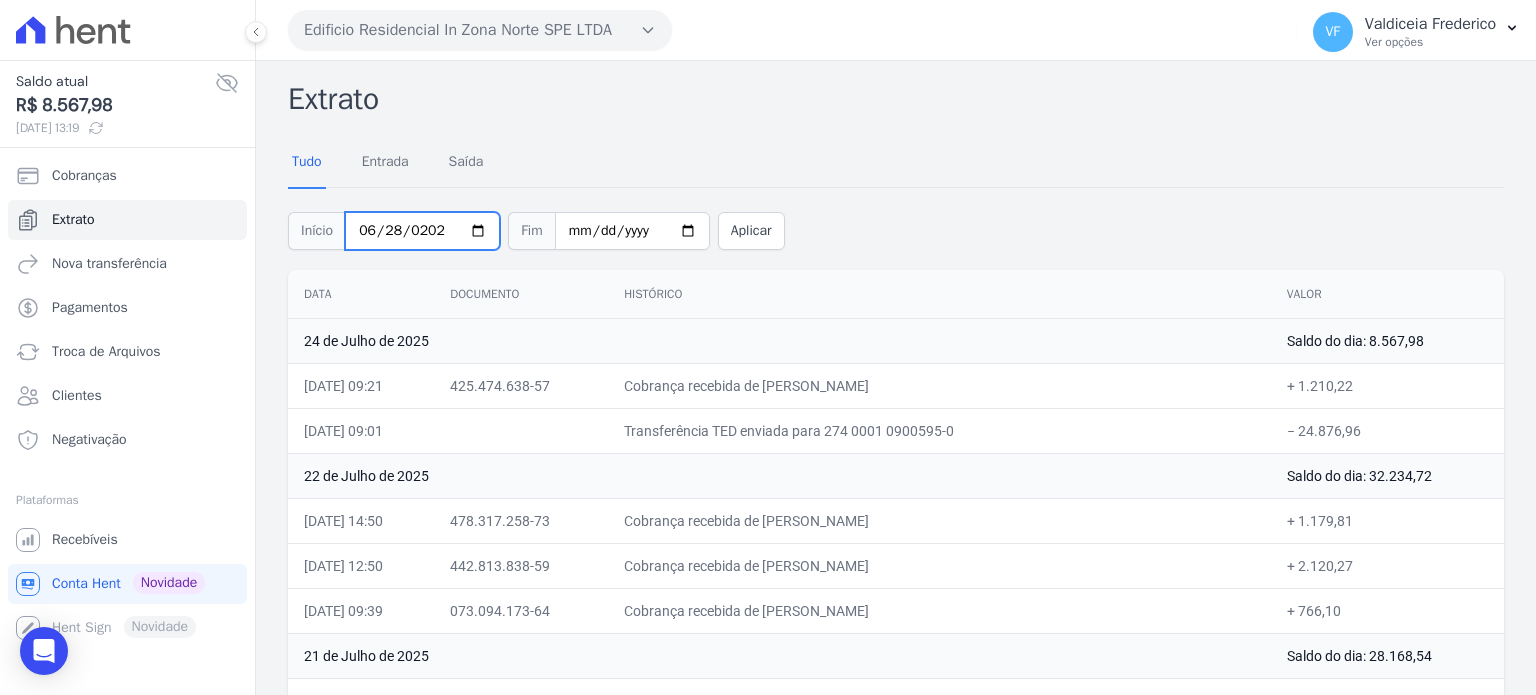 type on "2025-06-28" 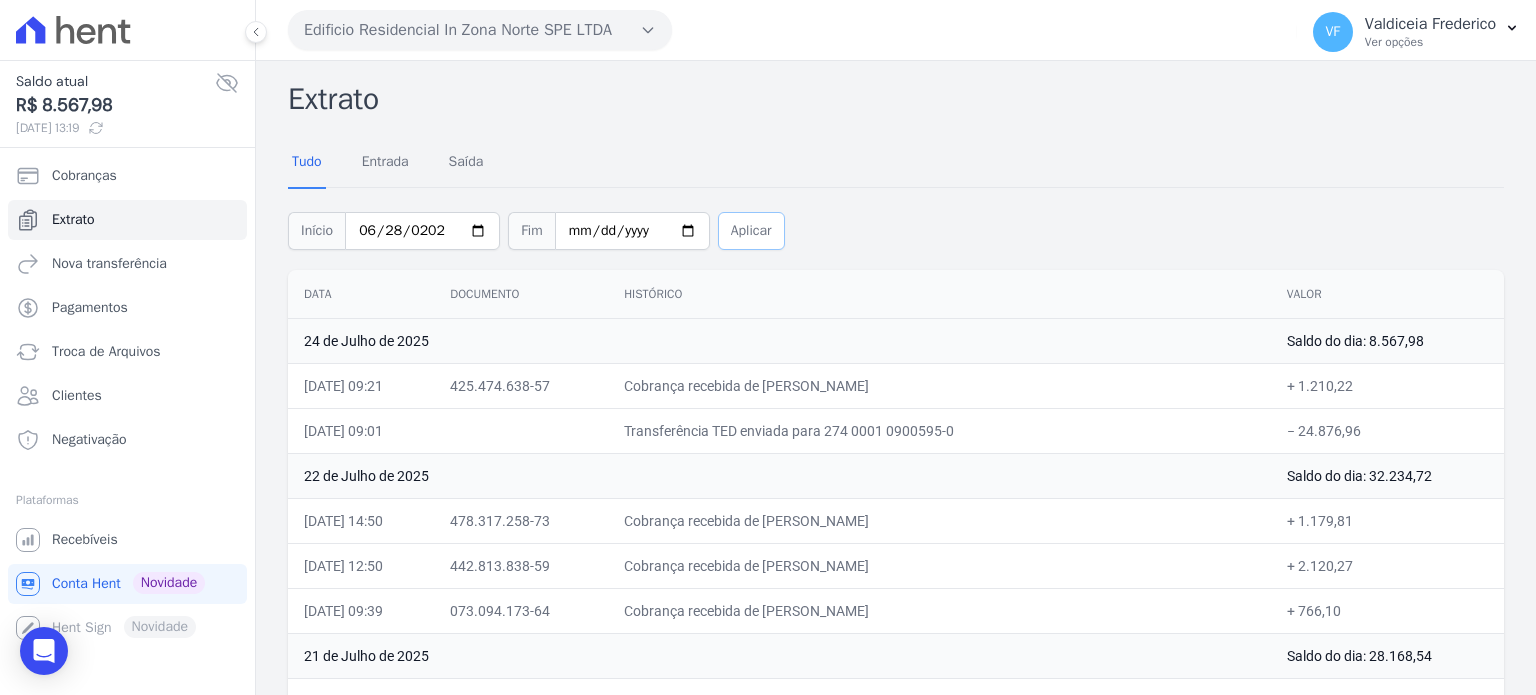 click on "Aplicar" at bounding box center (751, 231) 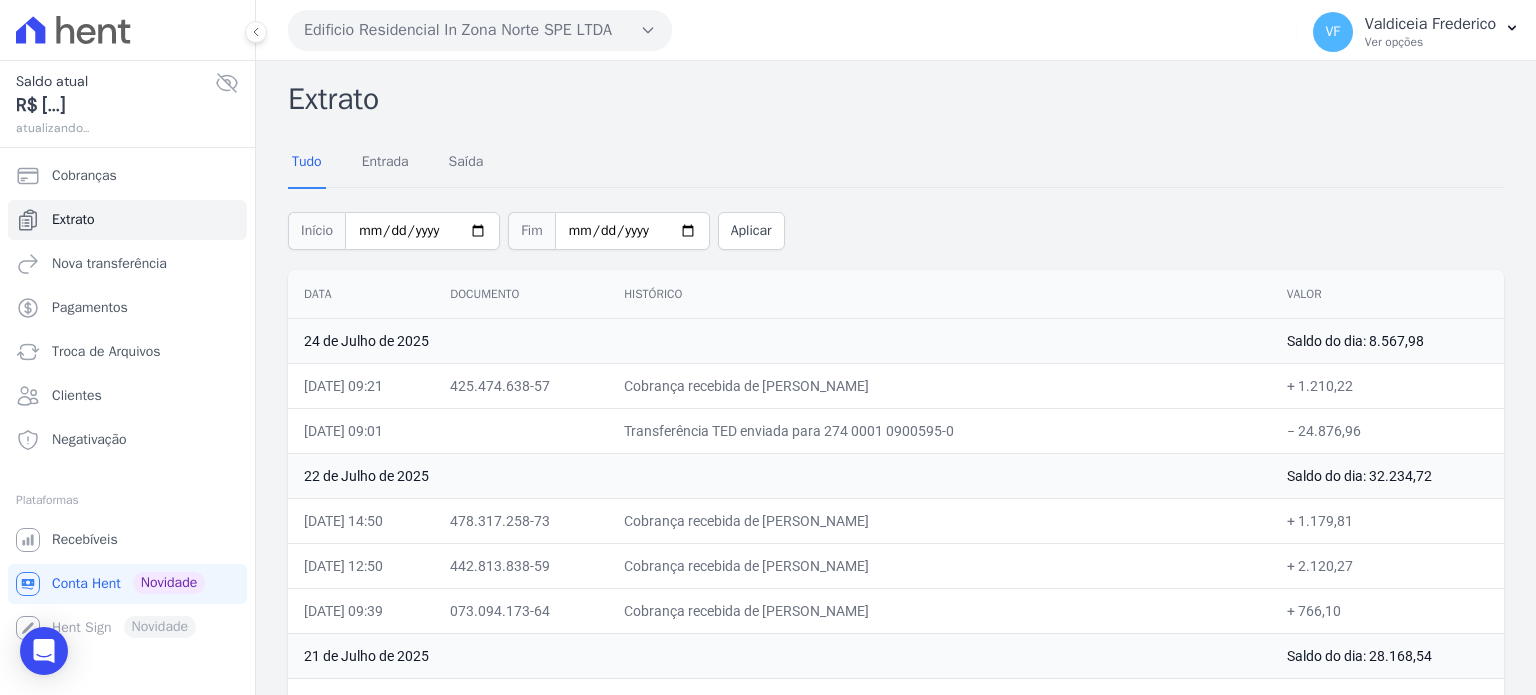 scroll, scrollTop: 0, scrollLeft: 0, axis: both 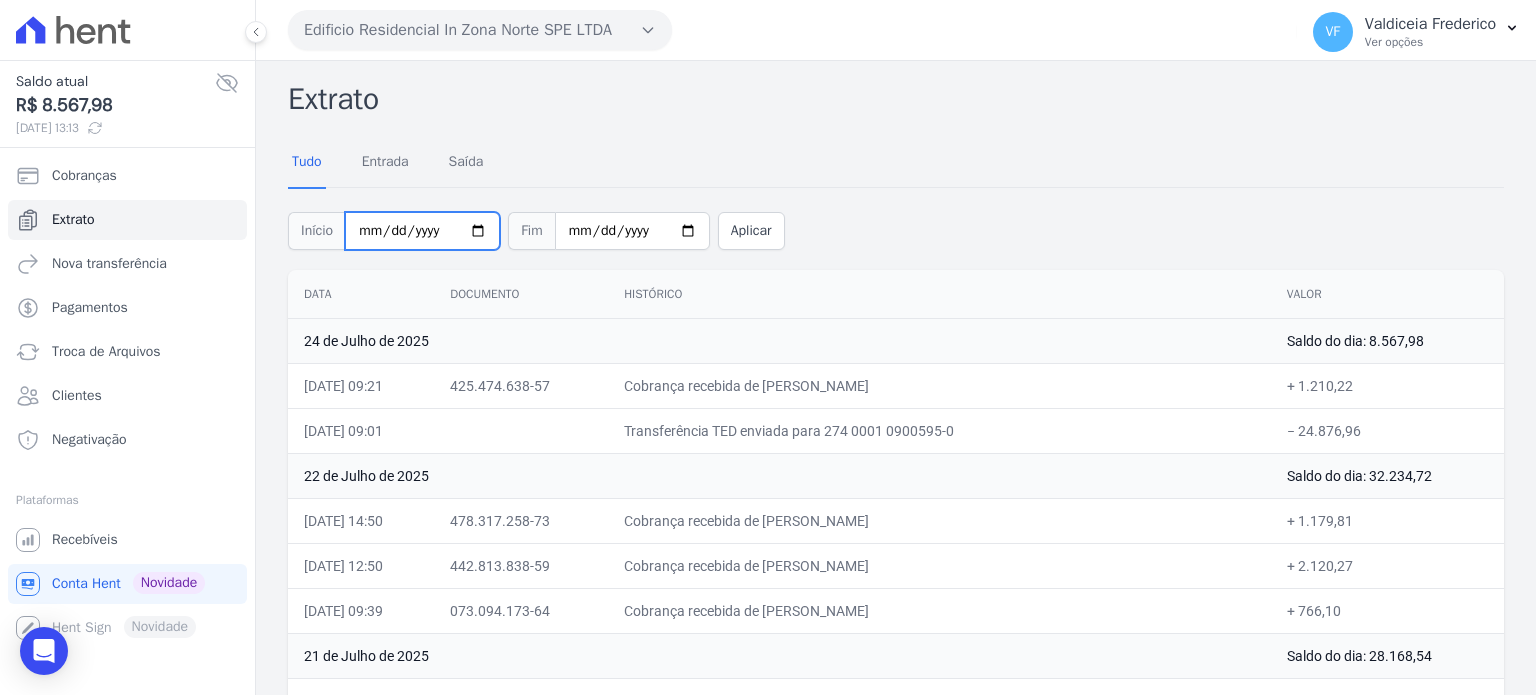 click on "[DATE]" at bounding box center [422, 231] 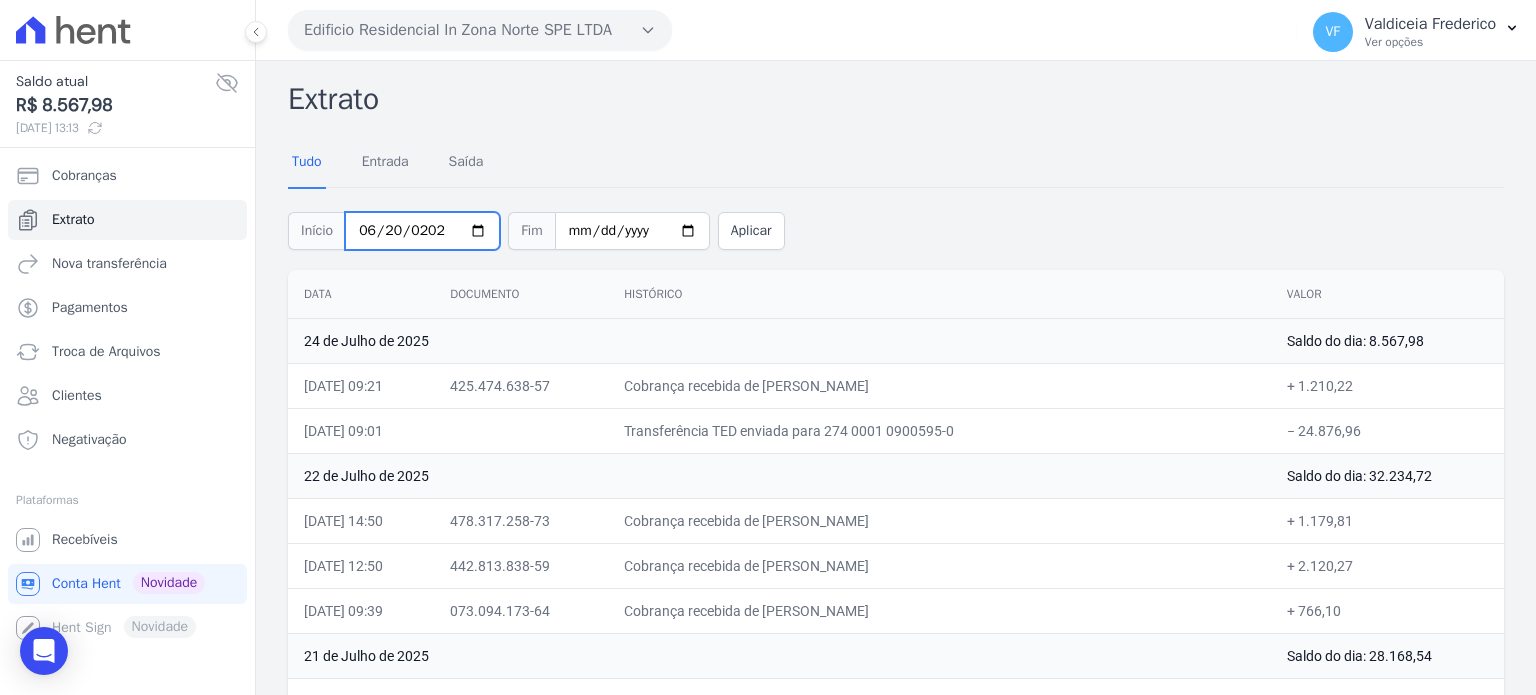 type on "[DATE]" 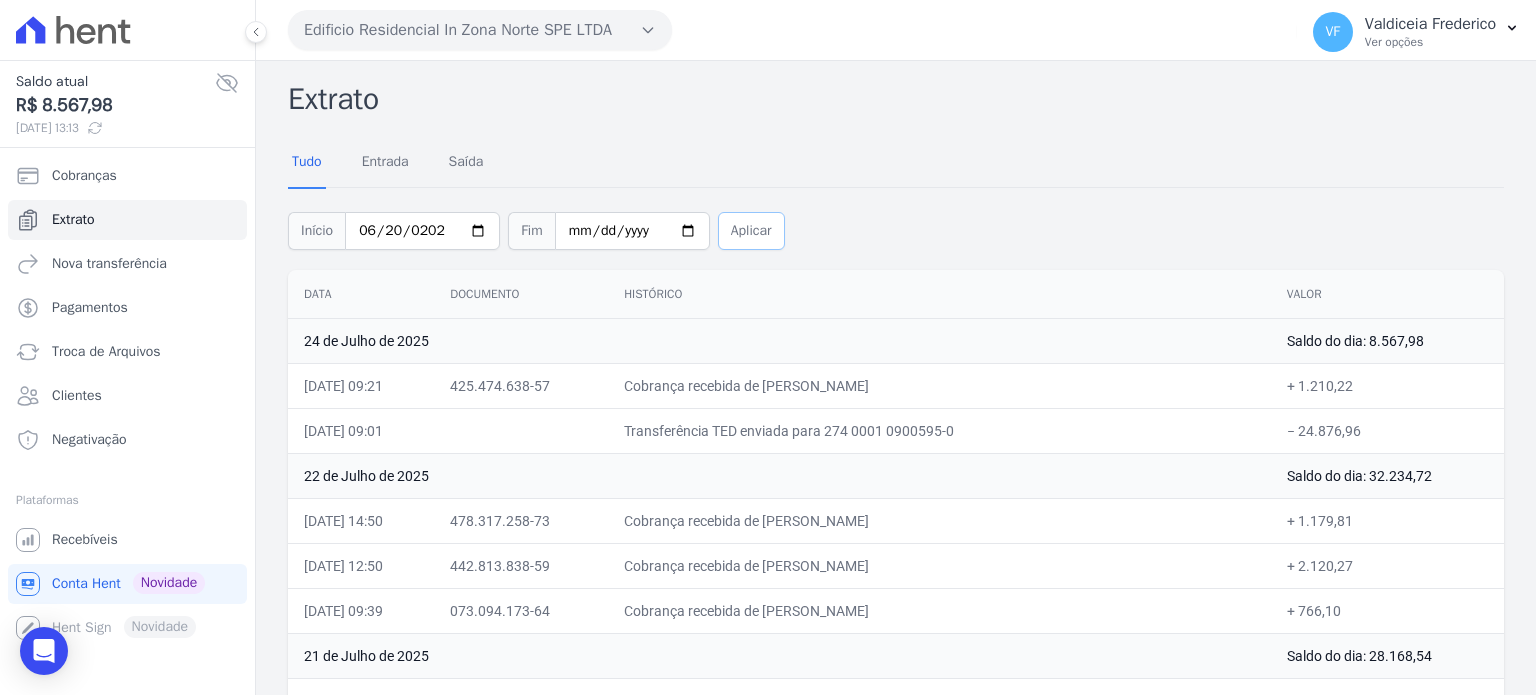 click on "Aplicar" at bounding box center [751, 231] 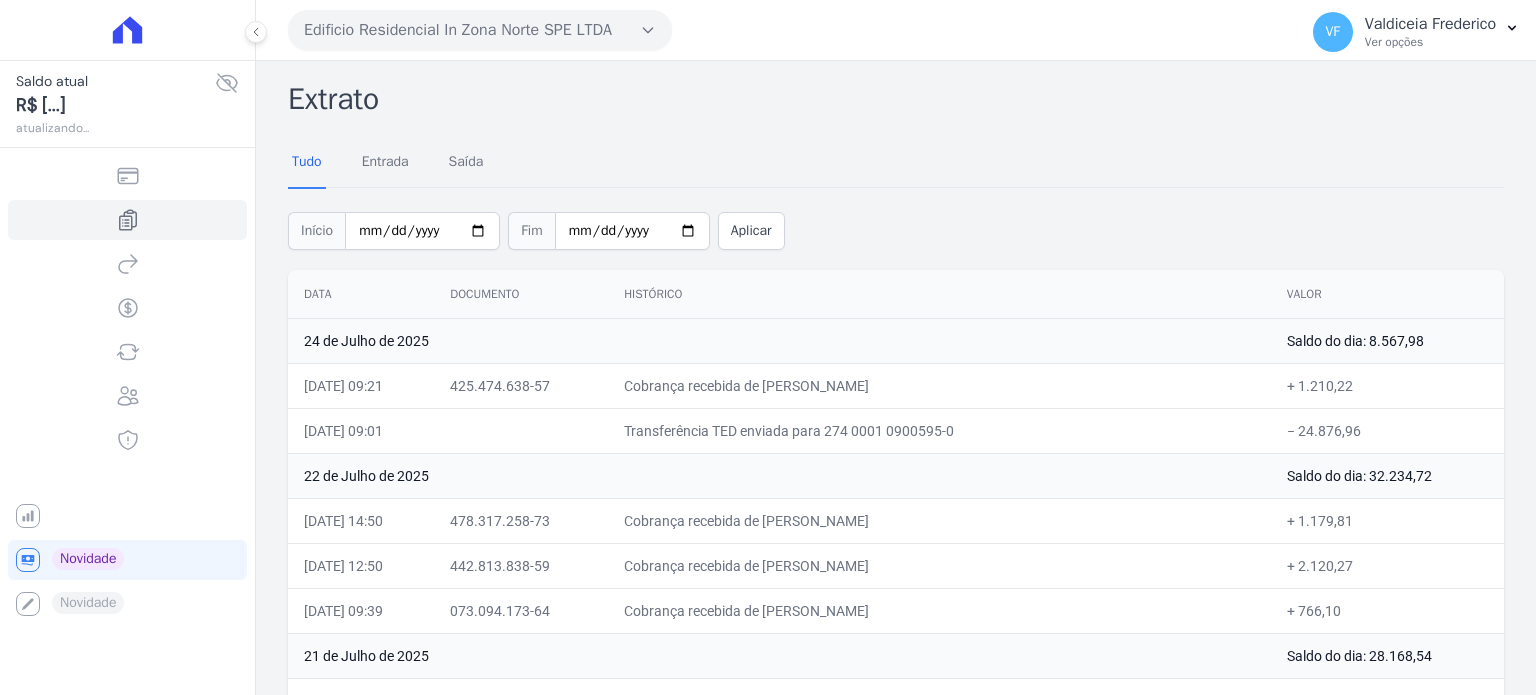 scroll, scrollTop: 0, scrollLeft: 0, axis: both 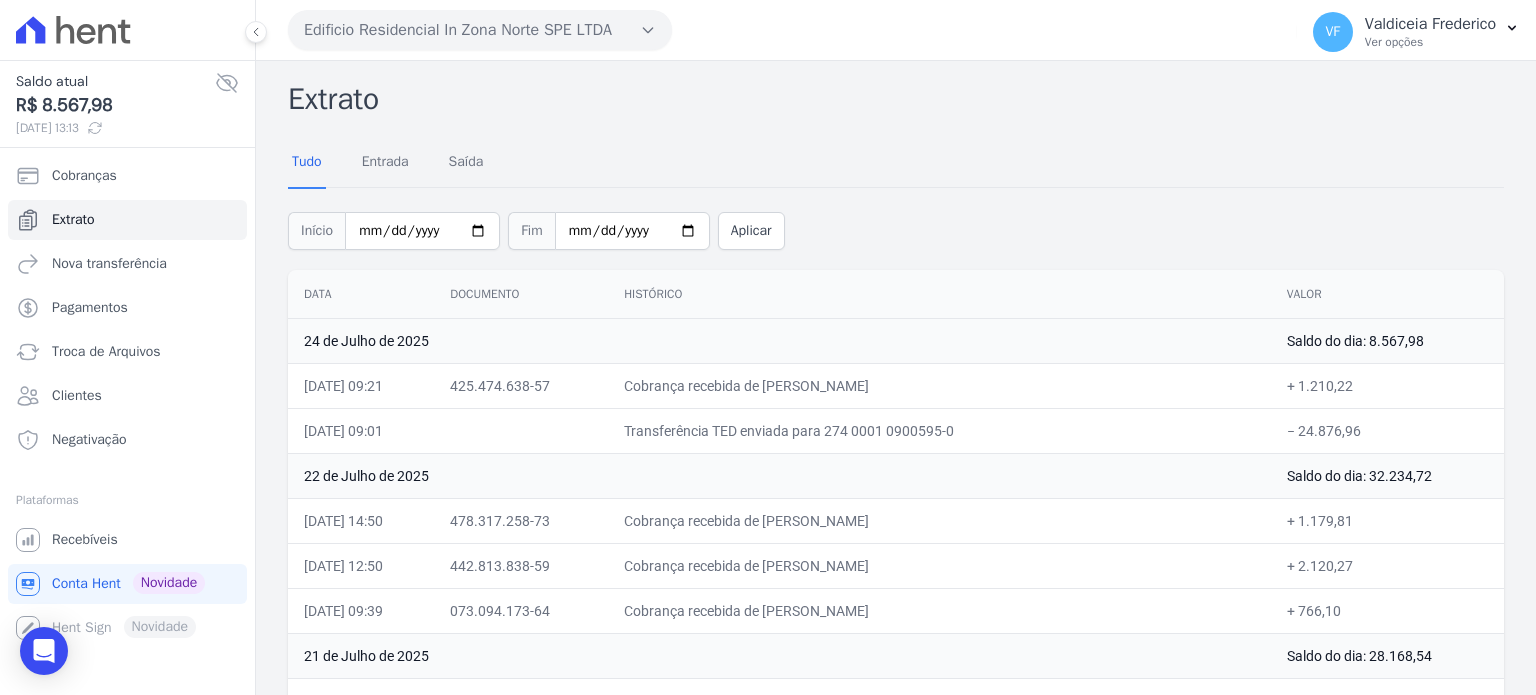 click 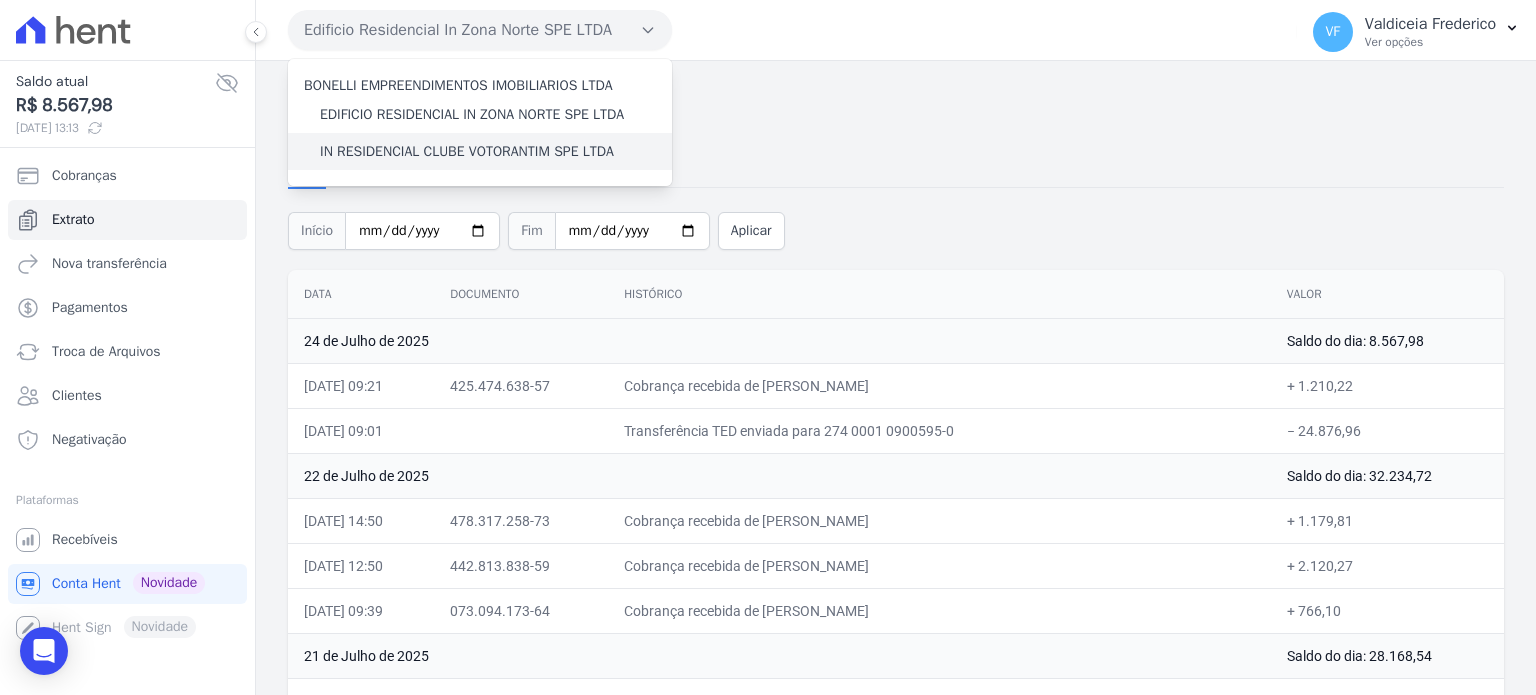 click on "IN RESIDENCIAL CLUBE VOTORANTIM SPE LTDA" at bounding box center [467, 151] 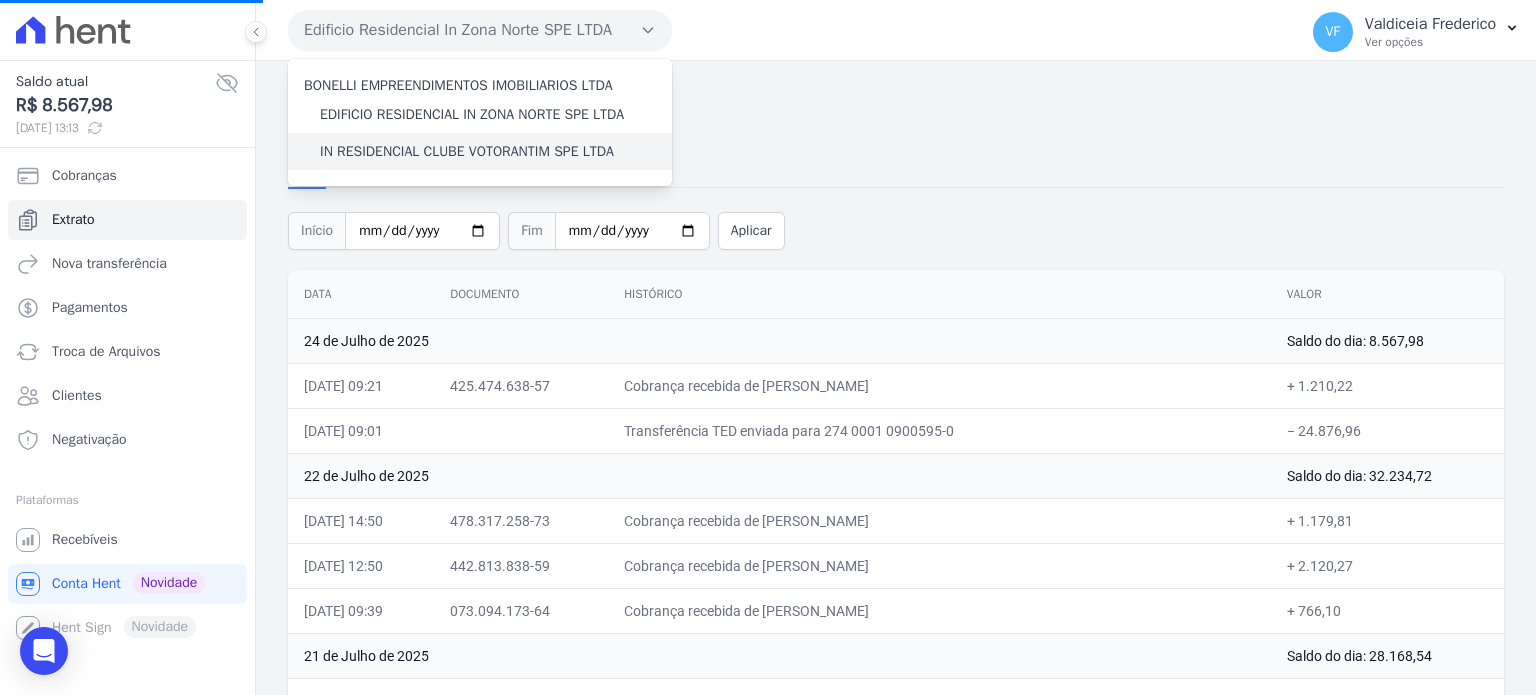 click on "IN RESIDENCIAL CLUBE VOTORANTIM SPE LTDA" at bounding box center [467, 151] 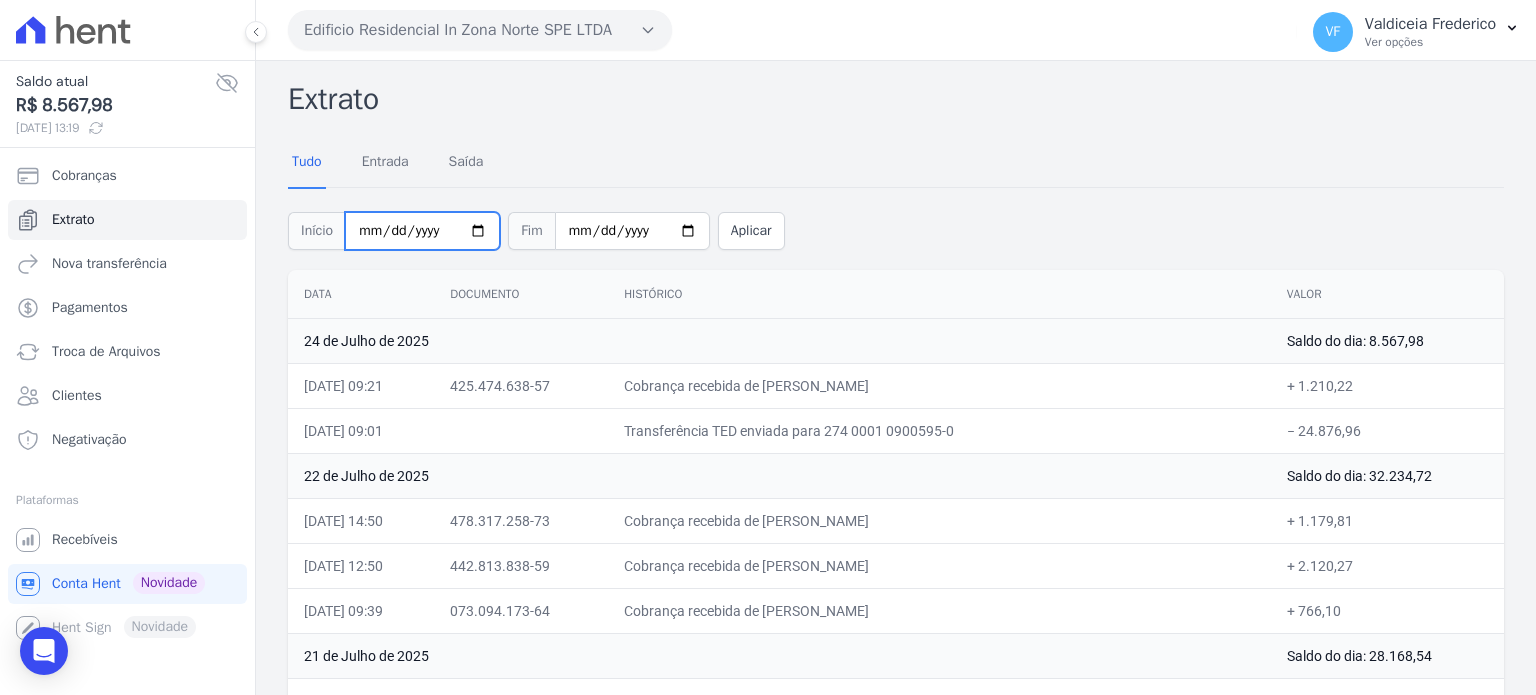click on "2025-06-20" at bounding box center [422, 231] 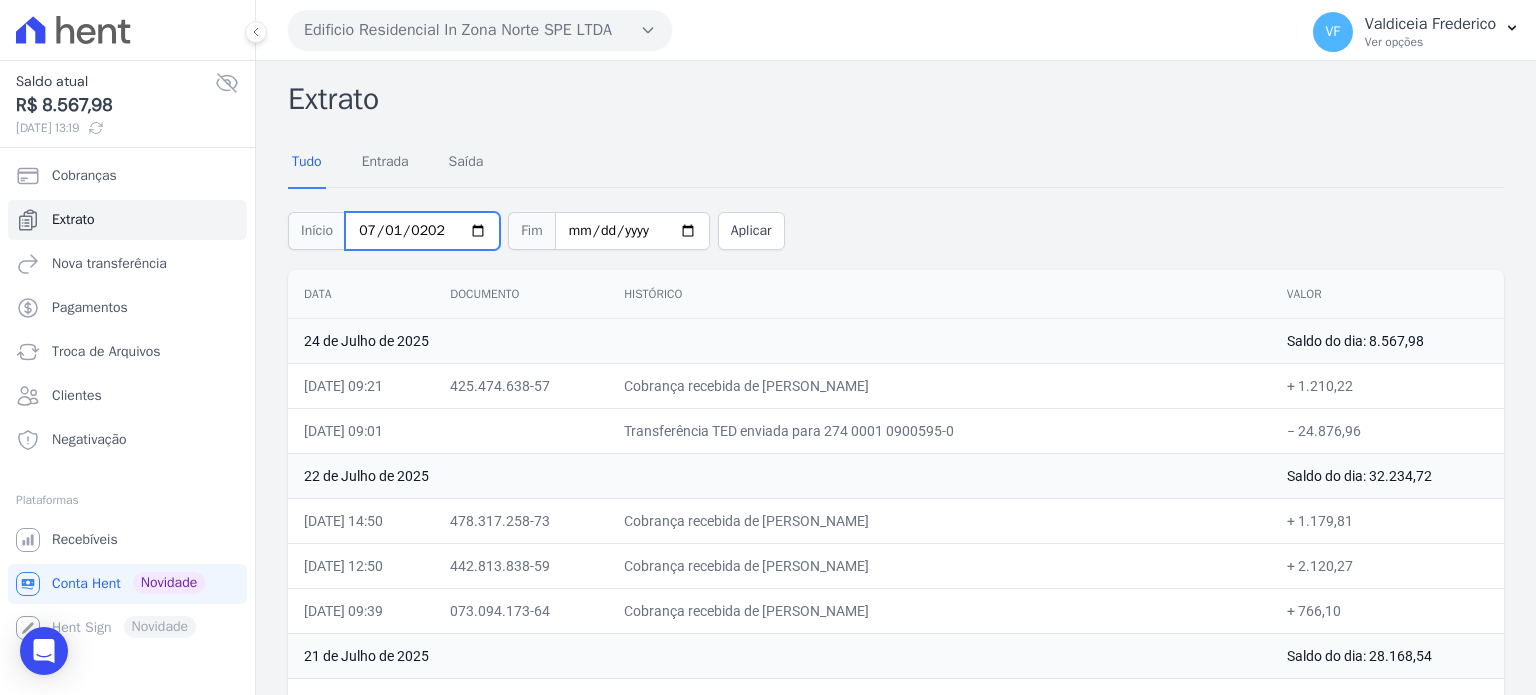 type on "2025-07-01" 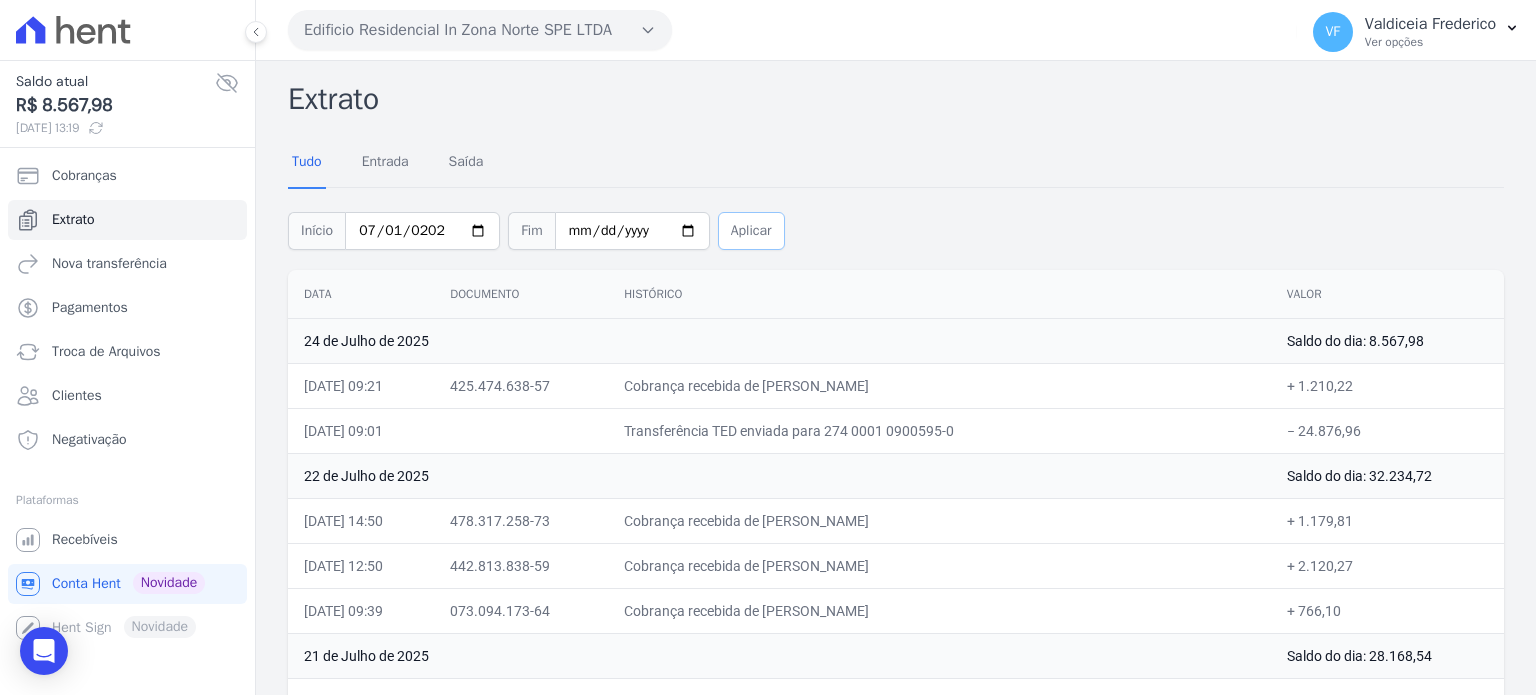 click on "Aplicar" at bounding box center [751, 231] 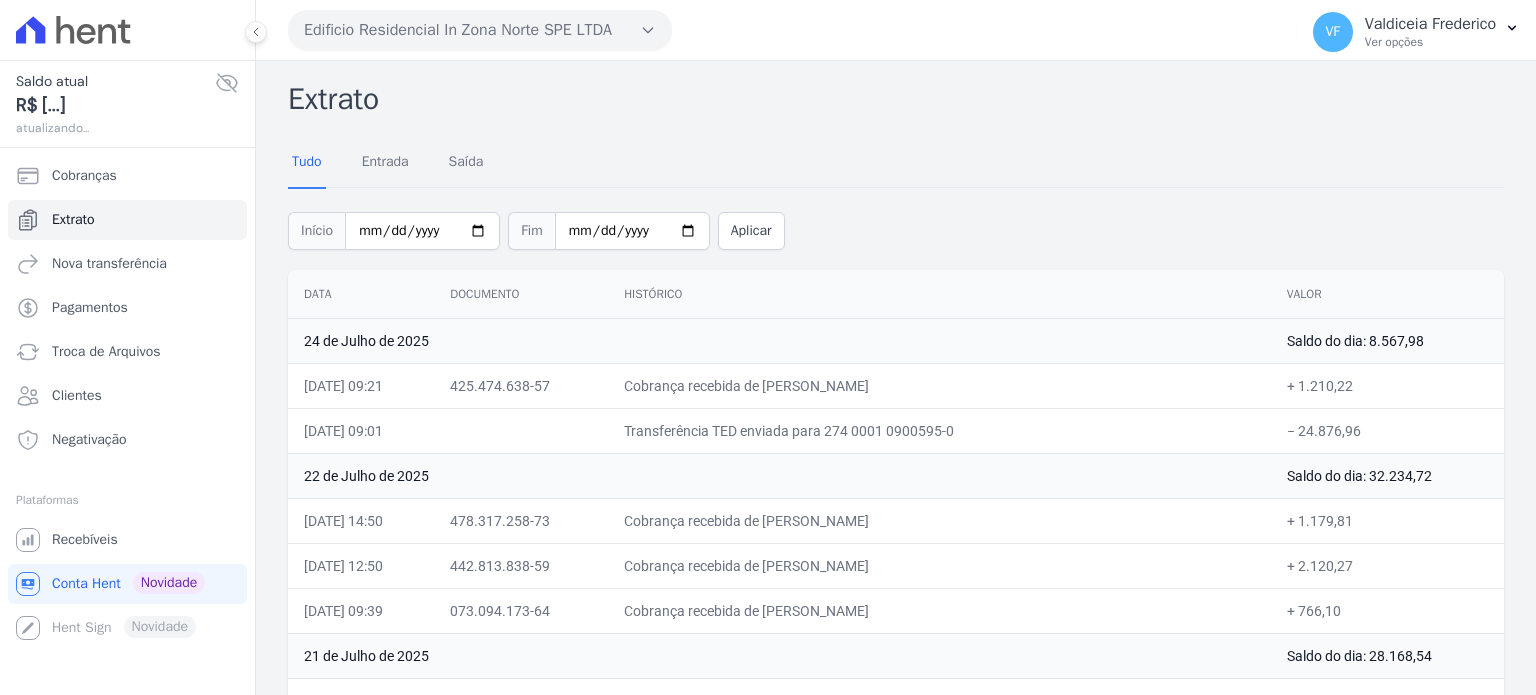 scroll, scrollTop: 0, scrollLeft: 0, axis: both 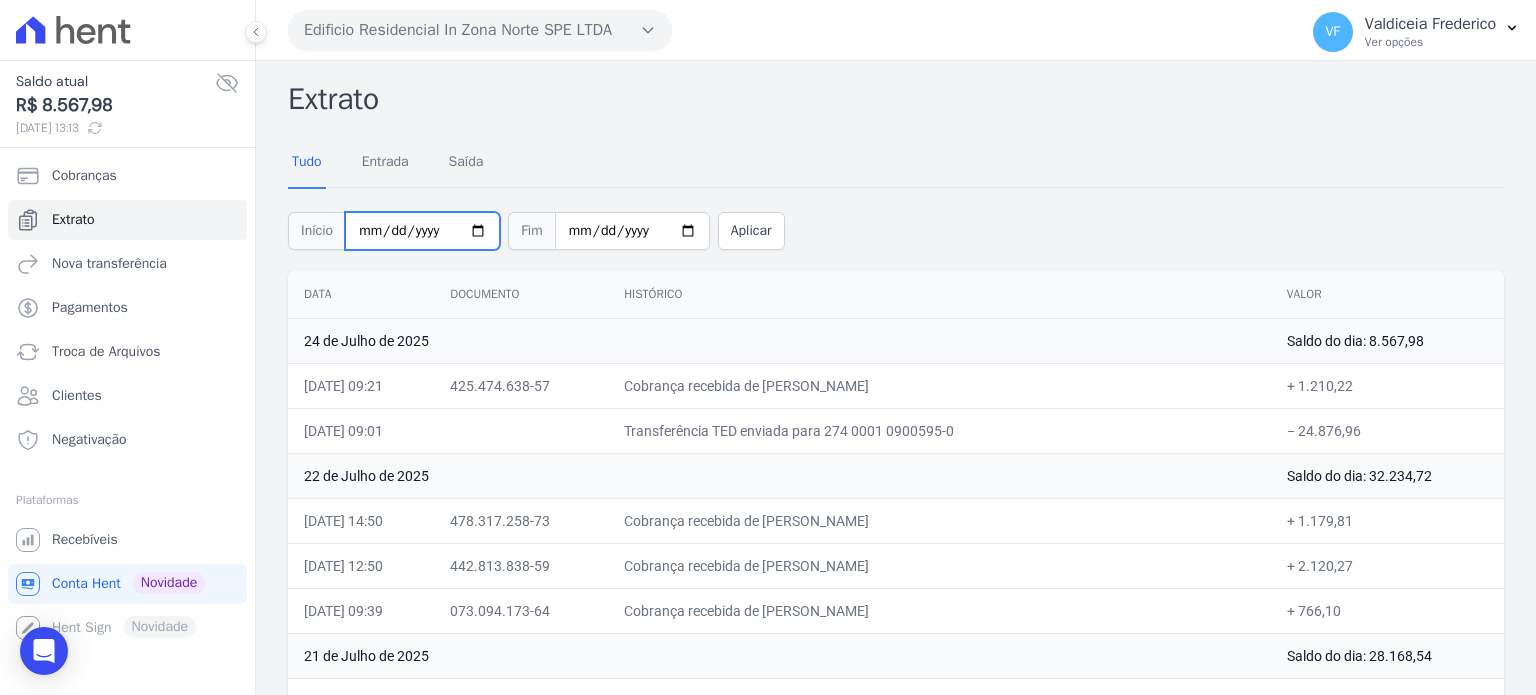 click on "[DATE]" at bounding box center (422, 231) 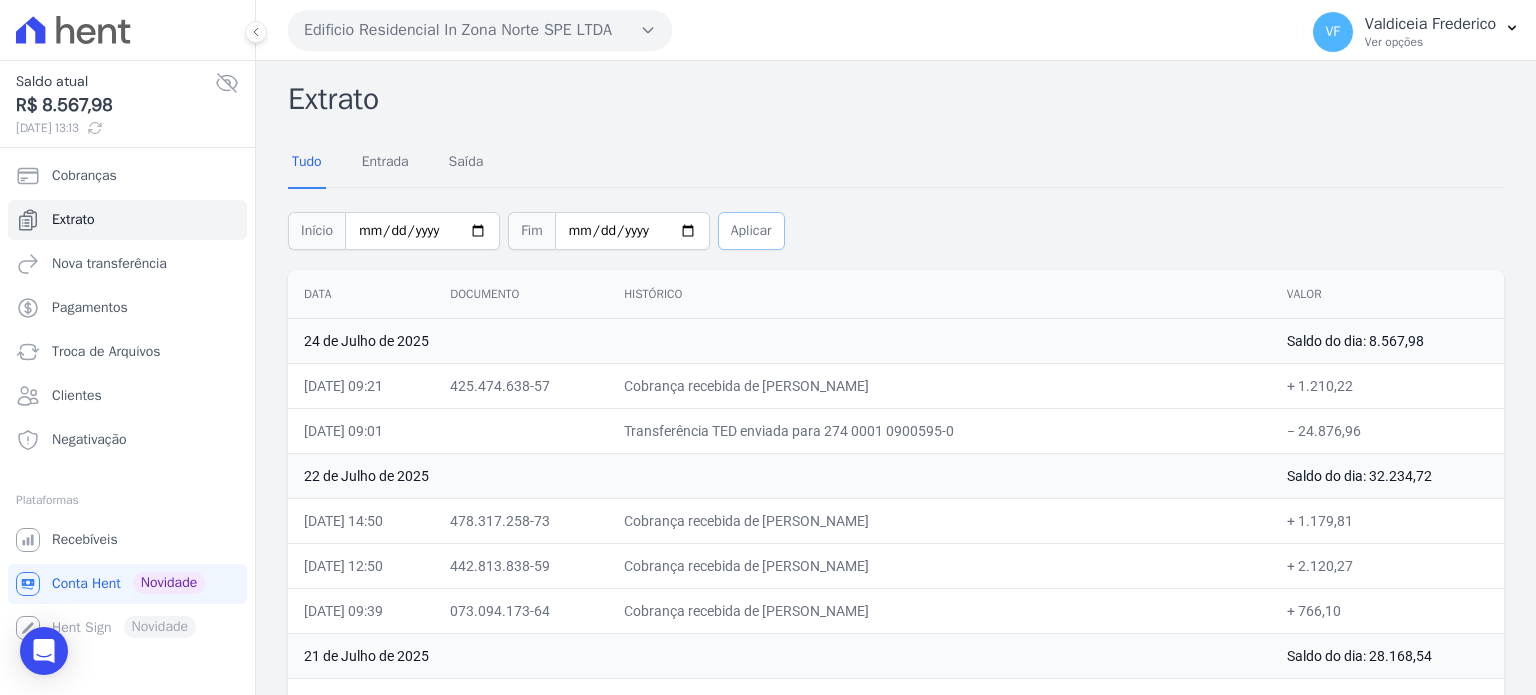 click on "Aplicar" at bounding box center [751, 231] 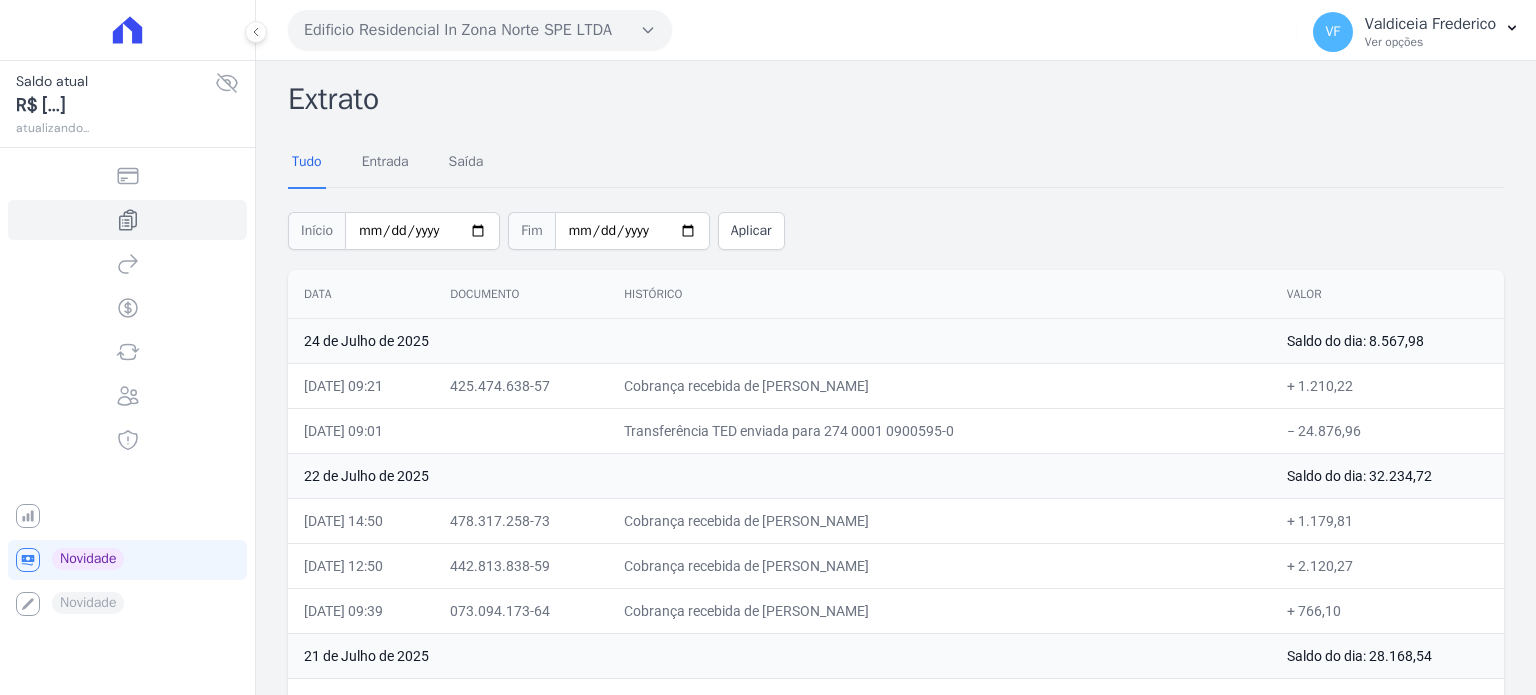 scroll, scrollTop: 0, scrollLeft: 0, axis: both 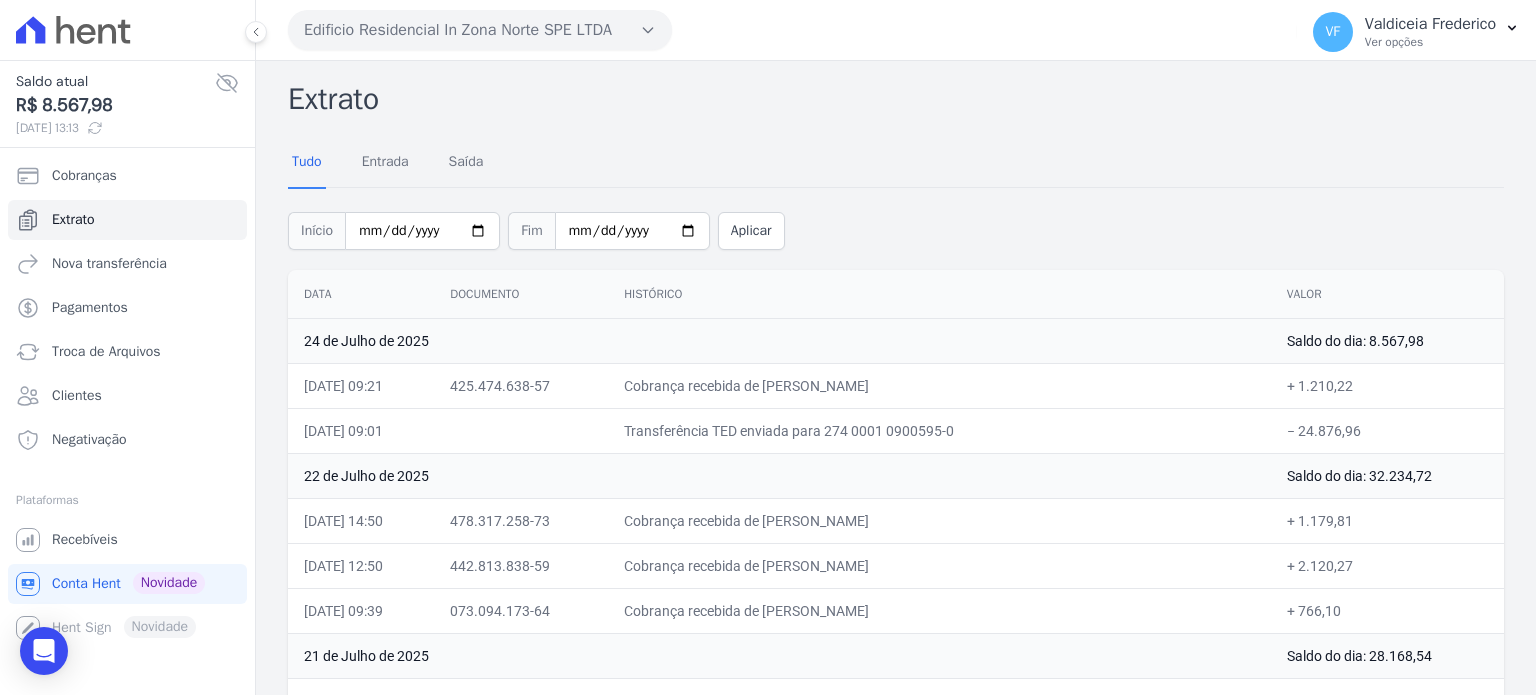 drag, startPoint x: 639, startPoint y: 38, endPoint x: 629, endPoint y: 33, distance: 11.18034 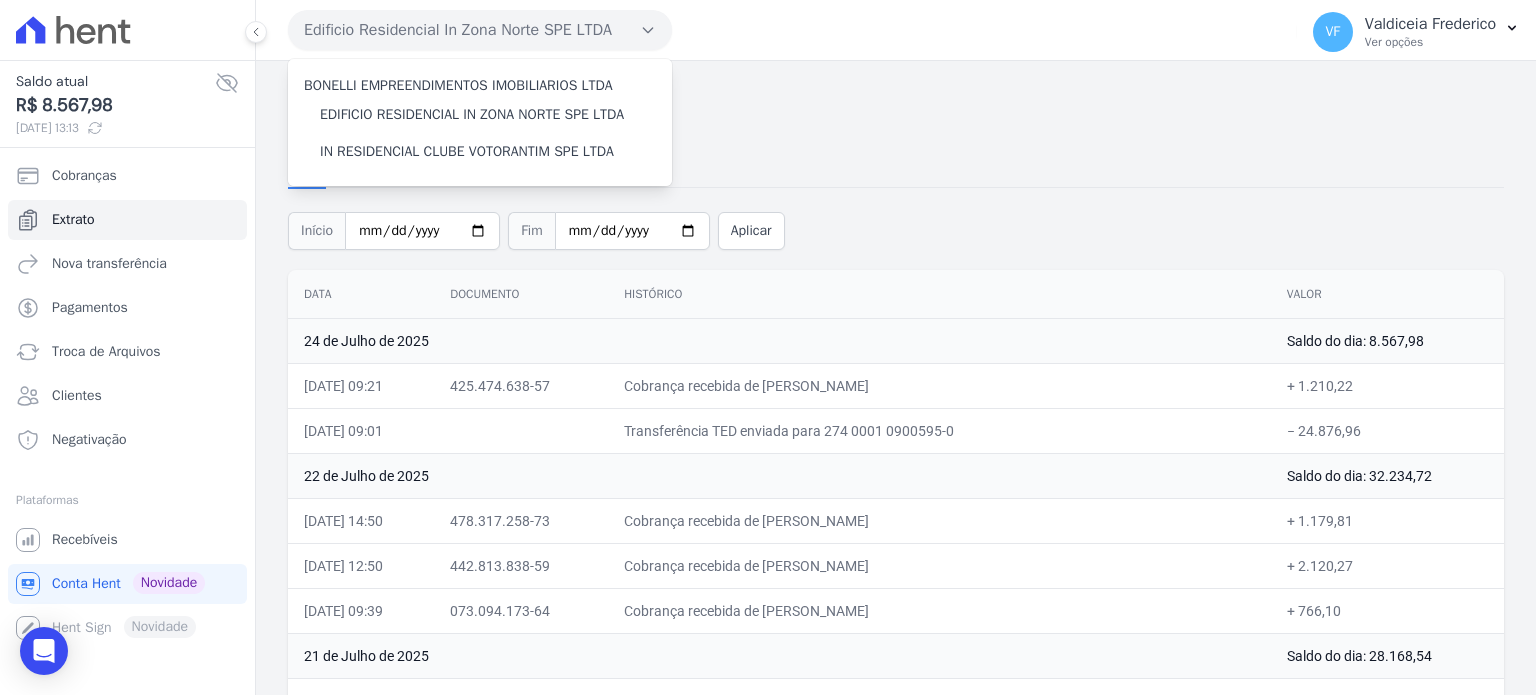click on "Edificio Residencial In Zona Norte SPE LTDA" at bounding box center (480, 30) 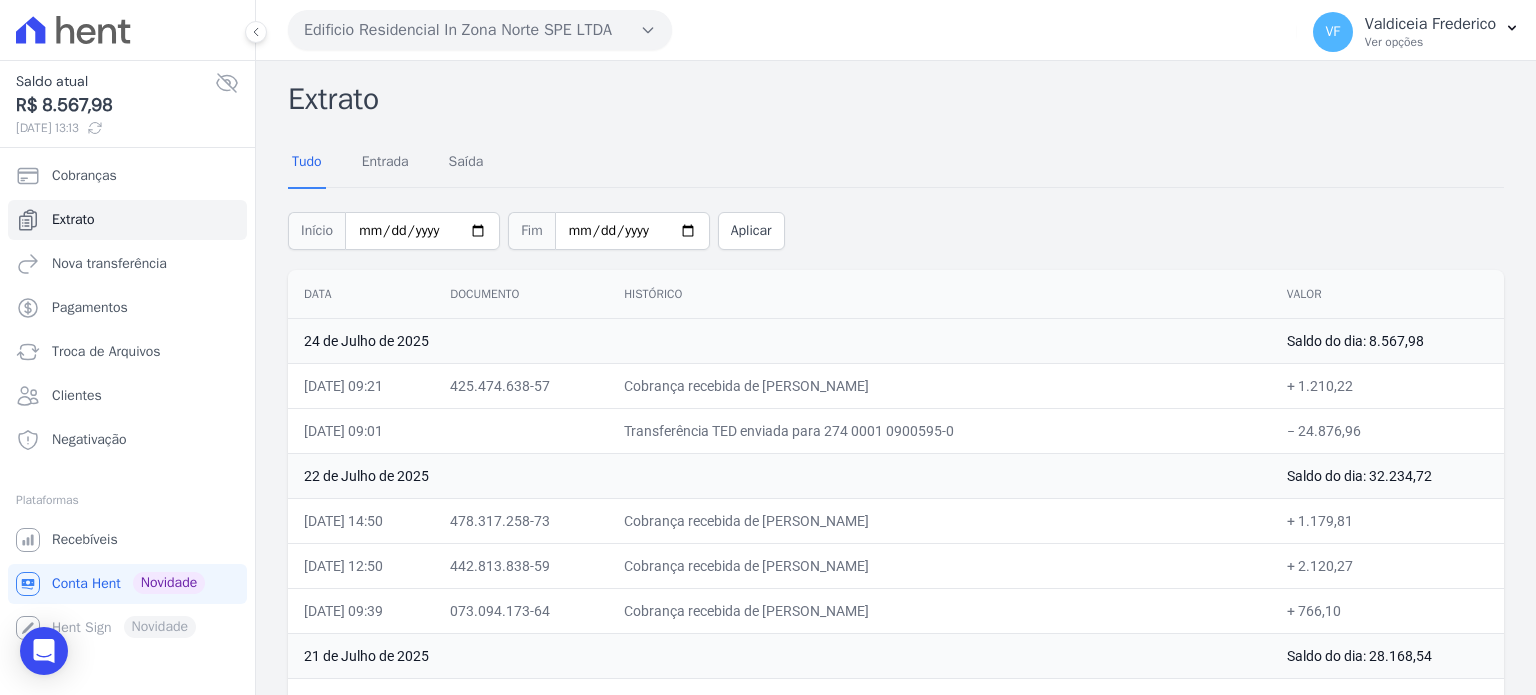 click on "Edificio Residencial In Zona Norte SPE LTDA" at bounding box center (480, 30) 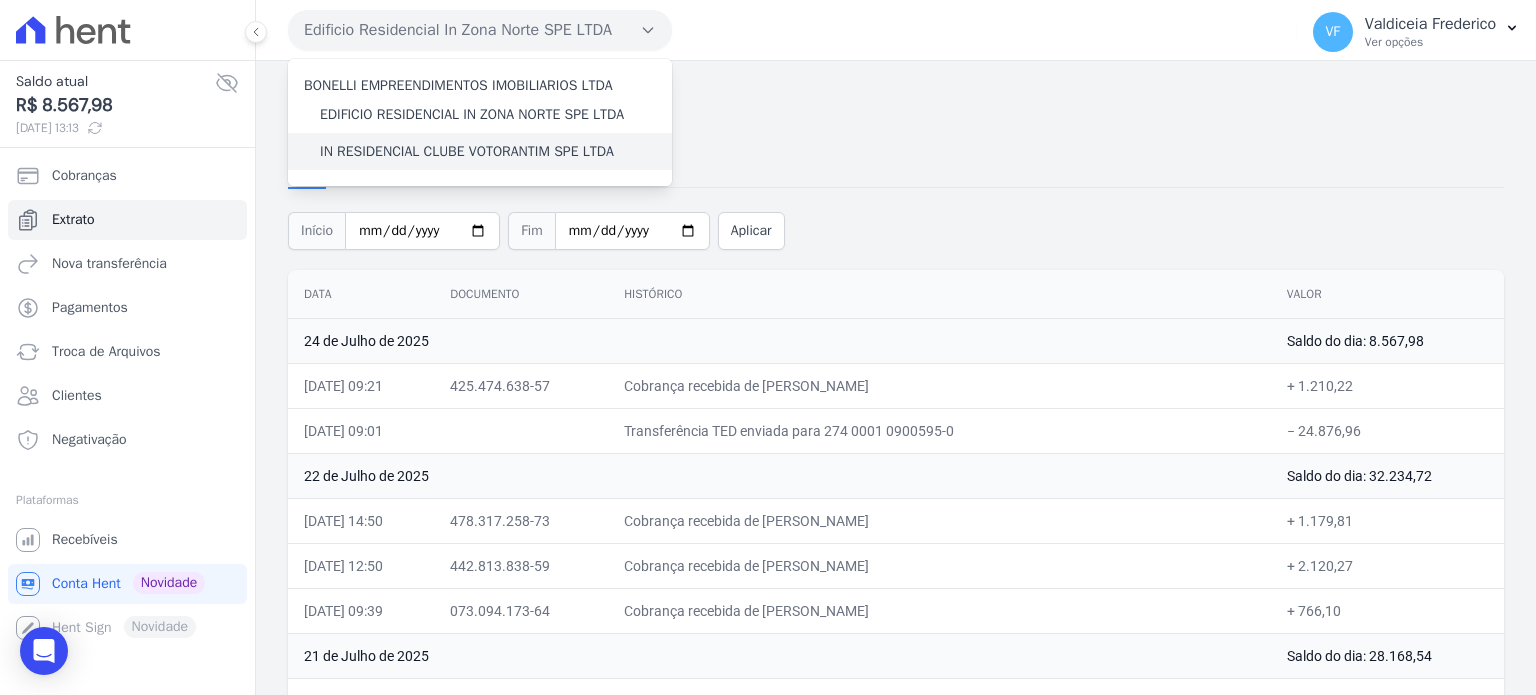 click on "IN RESIDENCIAL CLUBE VOTORANTIM SPE LTDA" at bounding box center [467, 151] 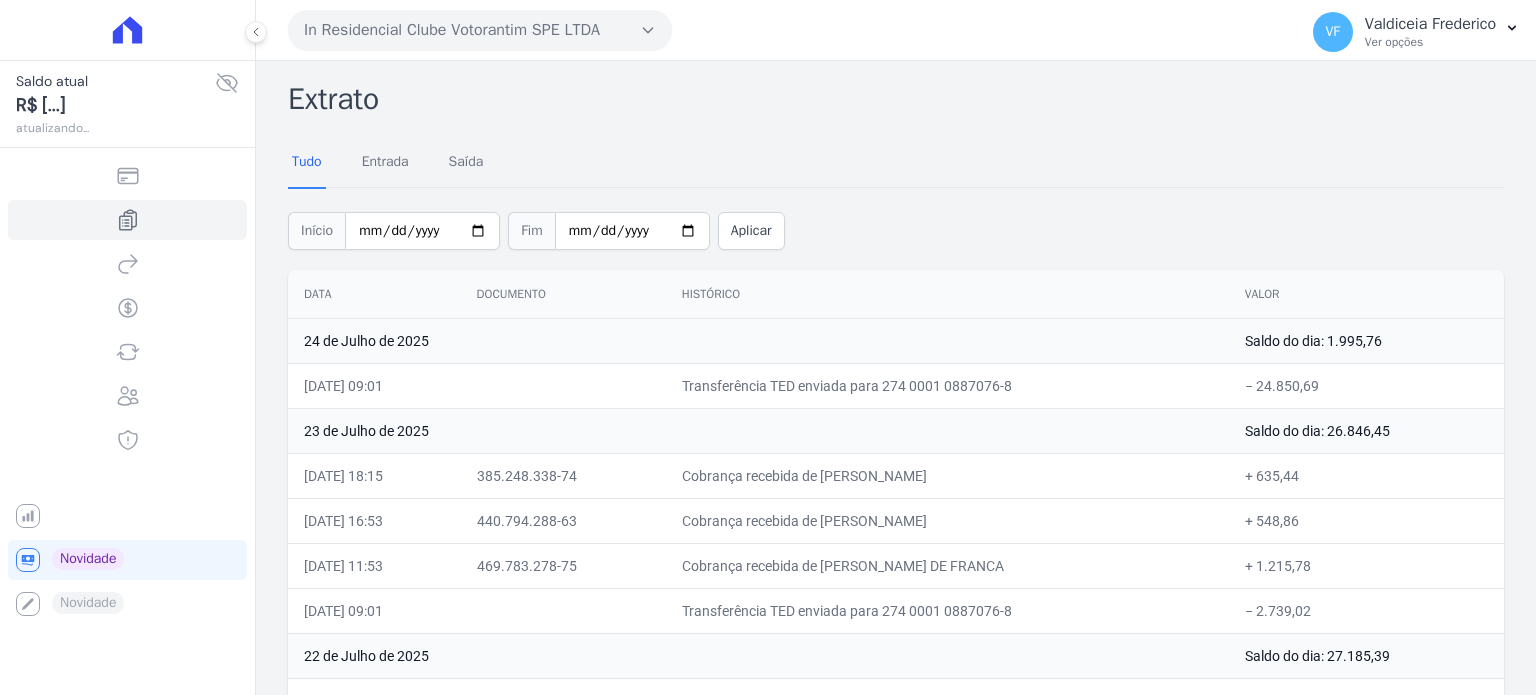 scroll, scrollTop: 0, scrollLeft: 0, axis: both 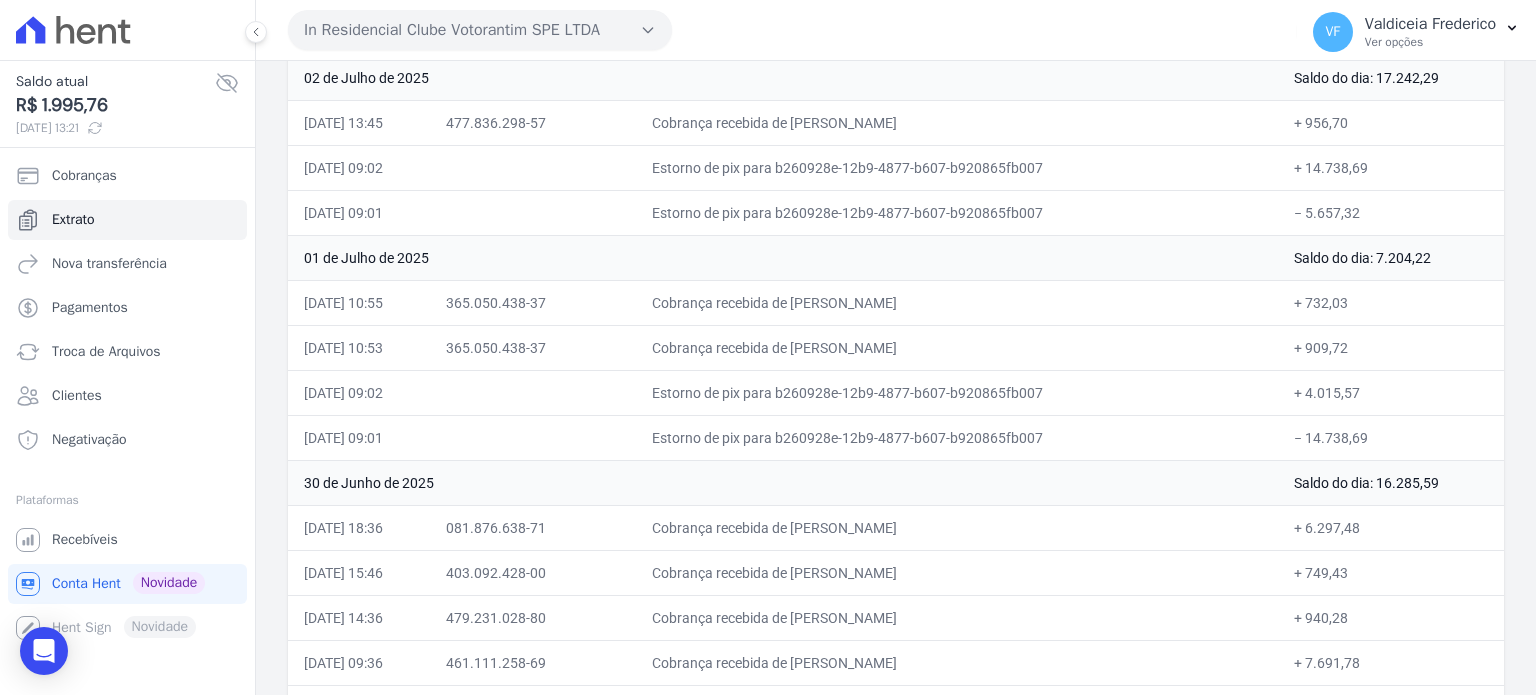 drag, startPoint x: 694, startPoint y: 524, endPoint x: 902, endPoint y: 523, distance: 208.00241 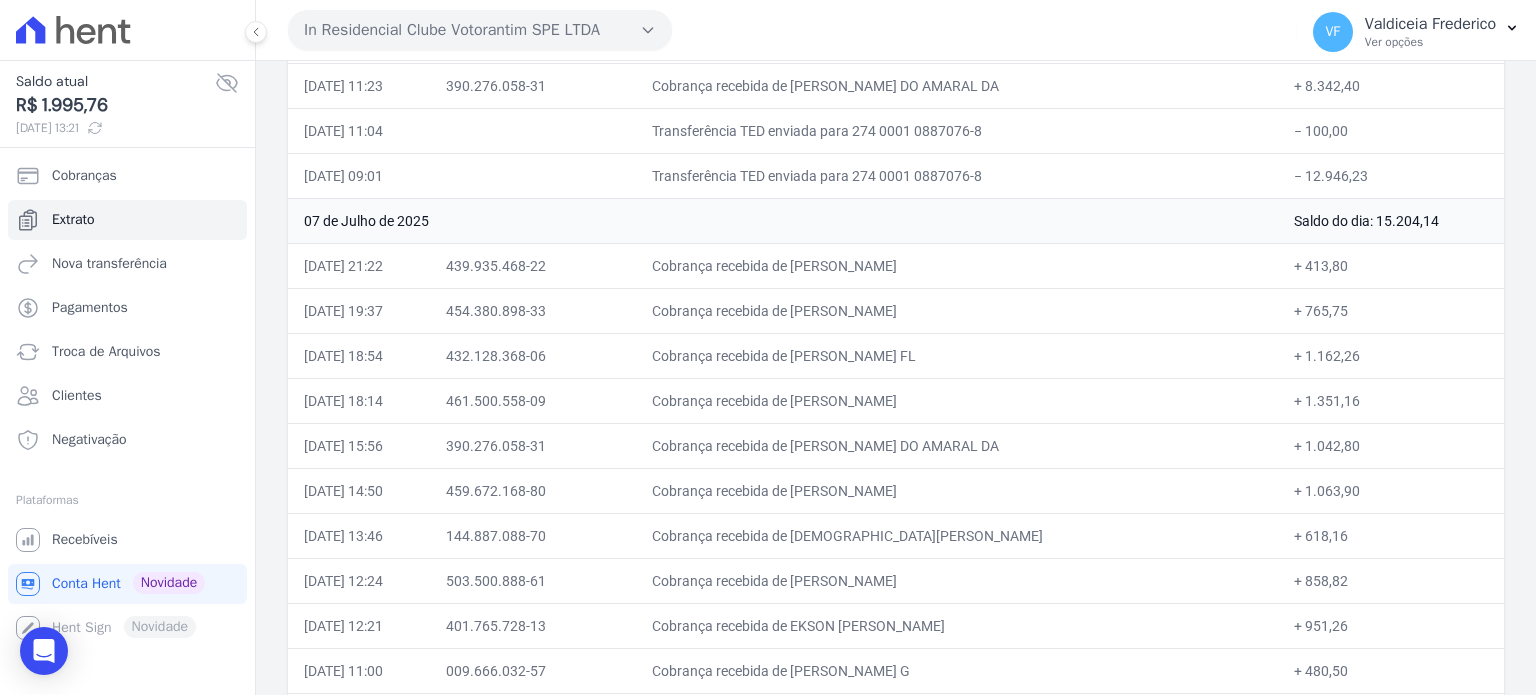 scroll, scrollTop: 6958, scrollLeft: 0, axis: vertical 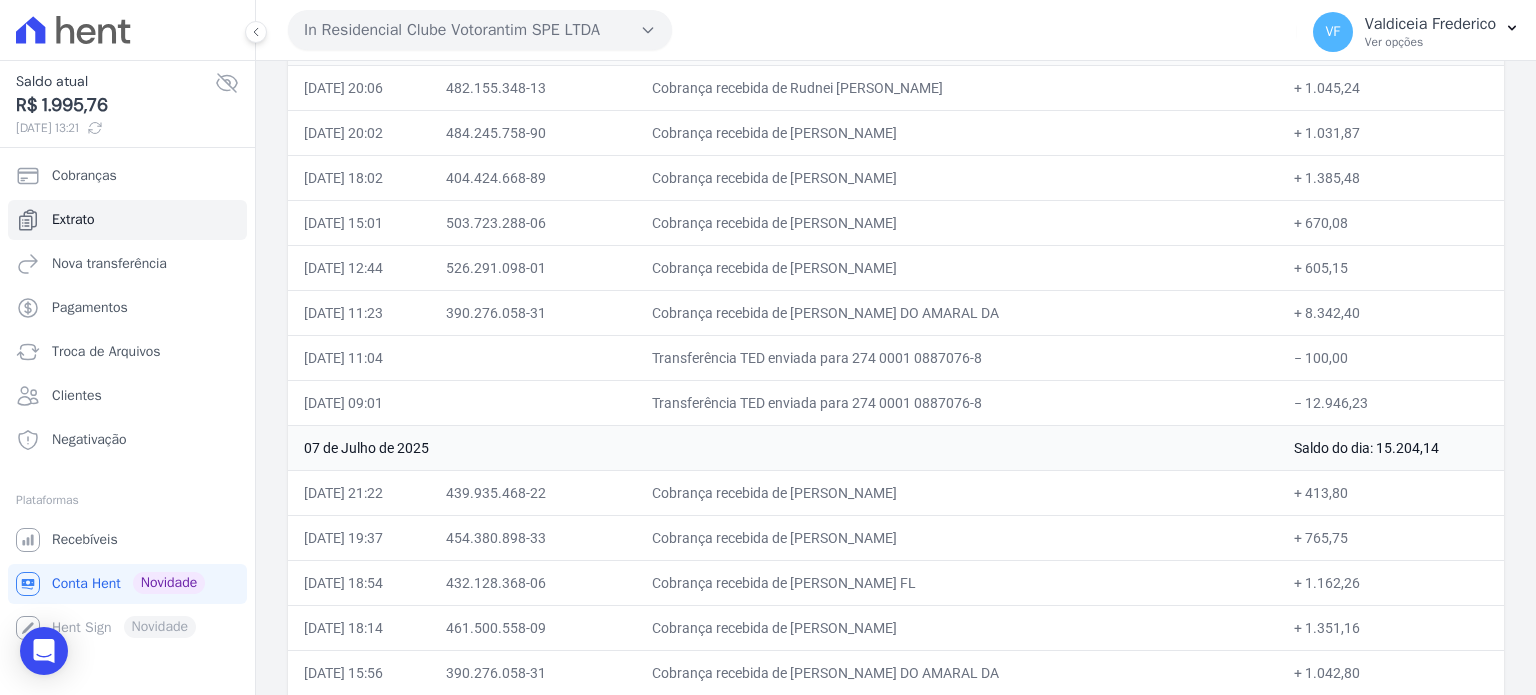 click on "Transferência TED enviada para 274 0001 0887076-8" at bounding box center (957, 357) 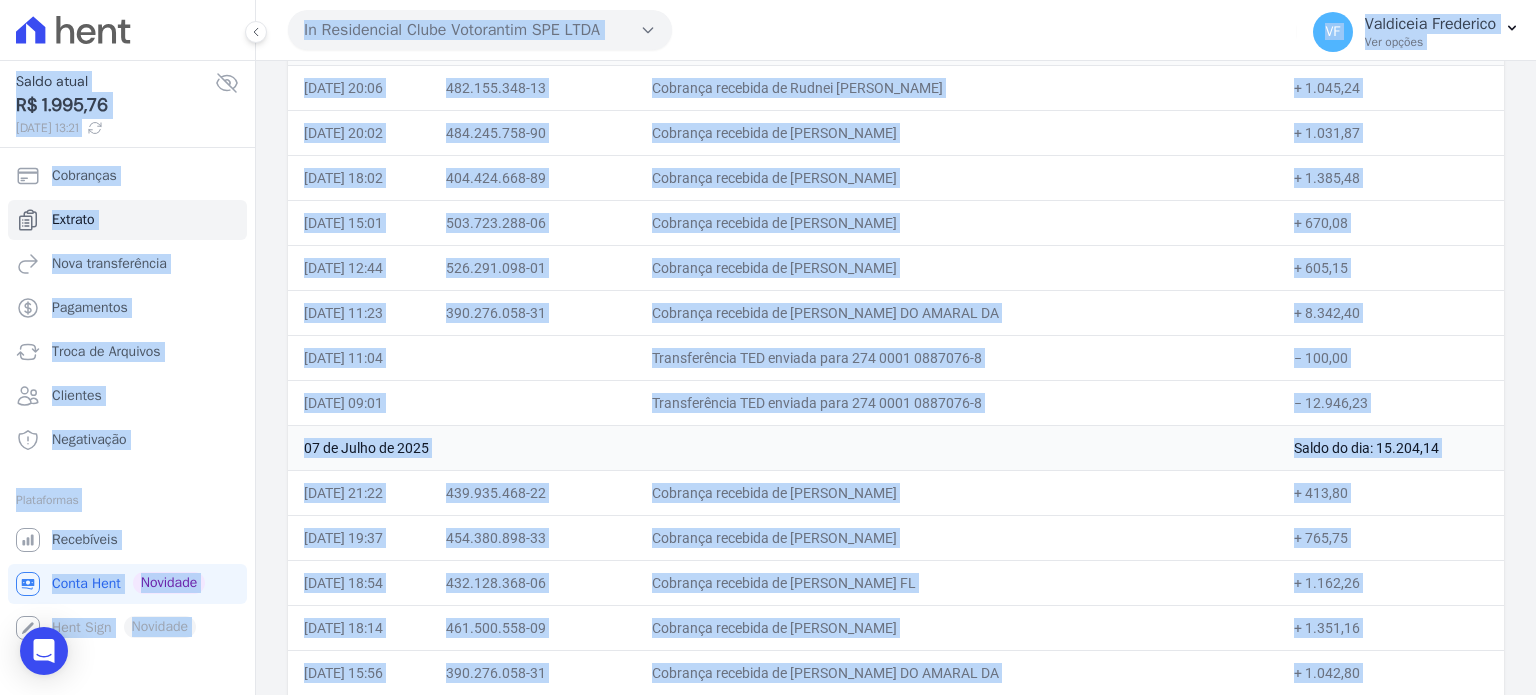copy on "Saldo atual
R$ 1.995,76
24/07/2025, 13:21
Cobranças
Extrato
Nova transferência
Pagamentos
Troca de Arquivos
Clientes
Negativação
Plataformas
Você não possui Hent Sign ativado. Para saber mais, fale com a equipe Hent.
Recebíveis
Você não possui Hent Sign ativado. Para saber mais, fale com a equipe Hent.
Conta Hent
Novidade
Você não possui Hent Sign ativado. Para saber mais, fale com a equipe Hent.
Hent Sign
Novidade
In Residencial Clube Votorantim SPE LTDA
BONELLI EMPREENDIMENTOS IMOBILIARIOS LTDA
EDIFICIO RESIDENCIAL IN ZONA NORTE SPE LTDA
IN RESIDENCIAL CLUBE VOTORANTIM SPE LTDA
Aplicar
VF
Valdiceia Frederico
Ver opções
Logout
Extrato
Tudo
Entrada
Saída
Início
Fim
Aplicar
Data
..." 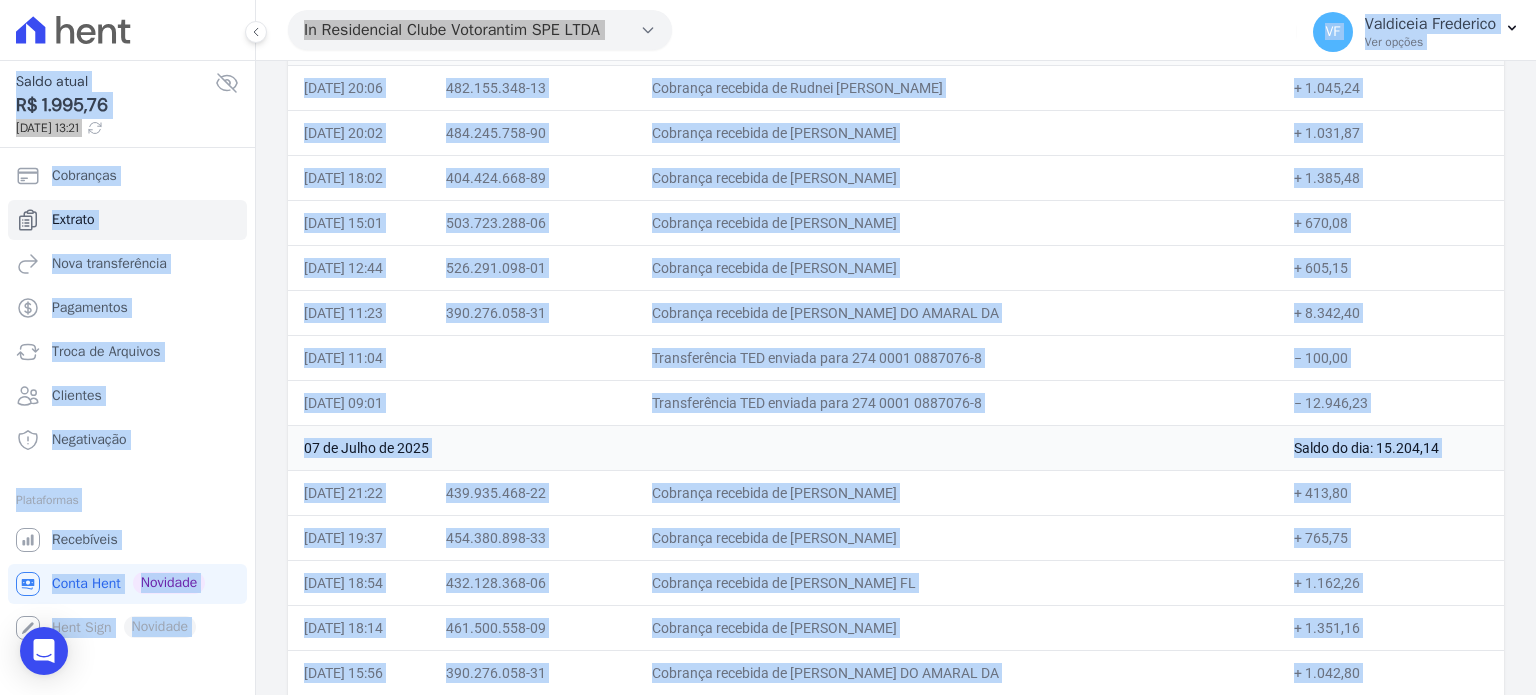 click on "503.723.288-06" at bounding box center [533, 222] 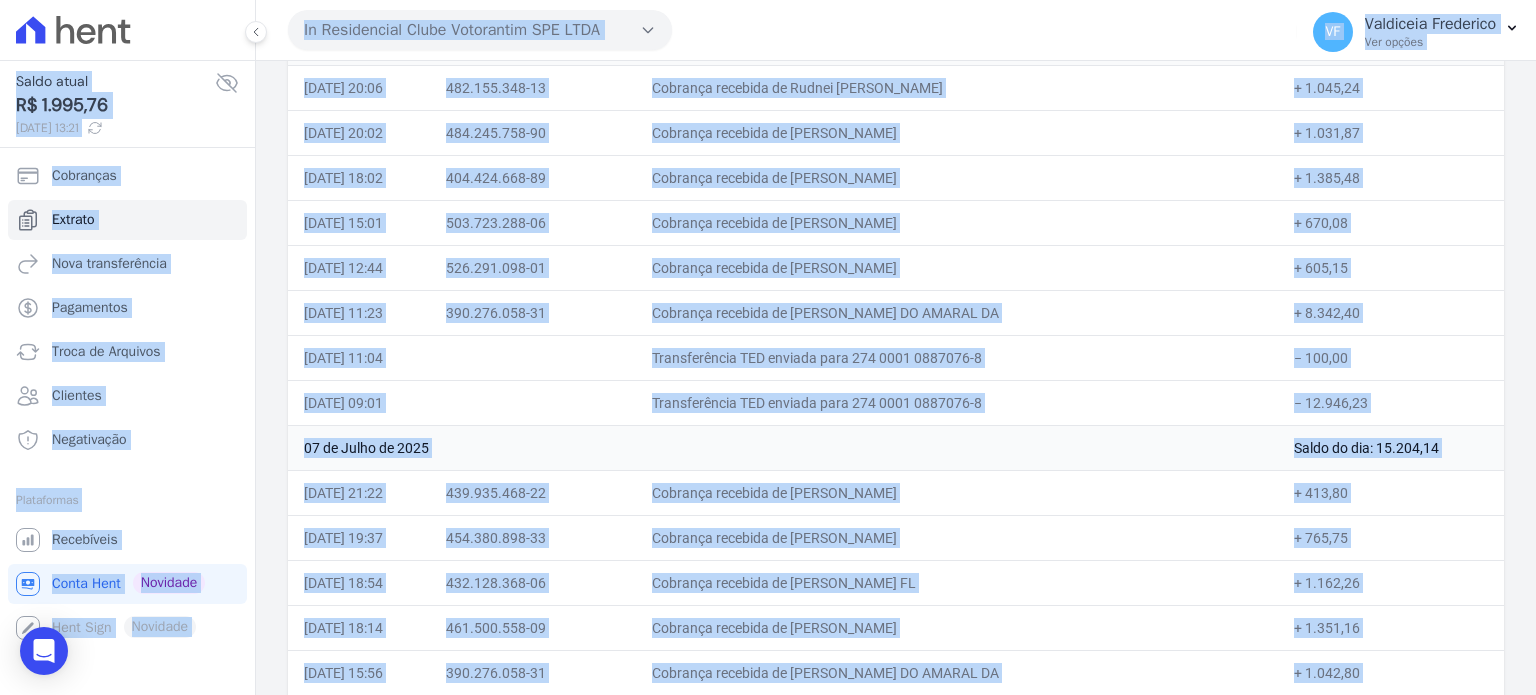 click on "Cobrança recebida de NATALIA GUINALZ" at bounding box center (957, 222) 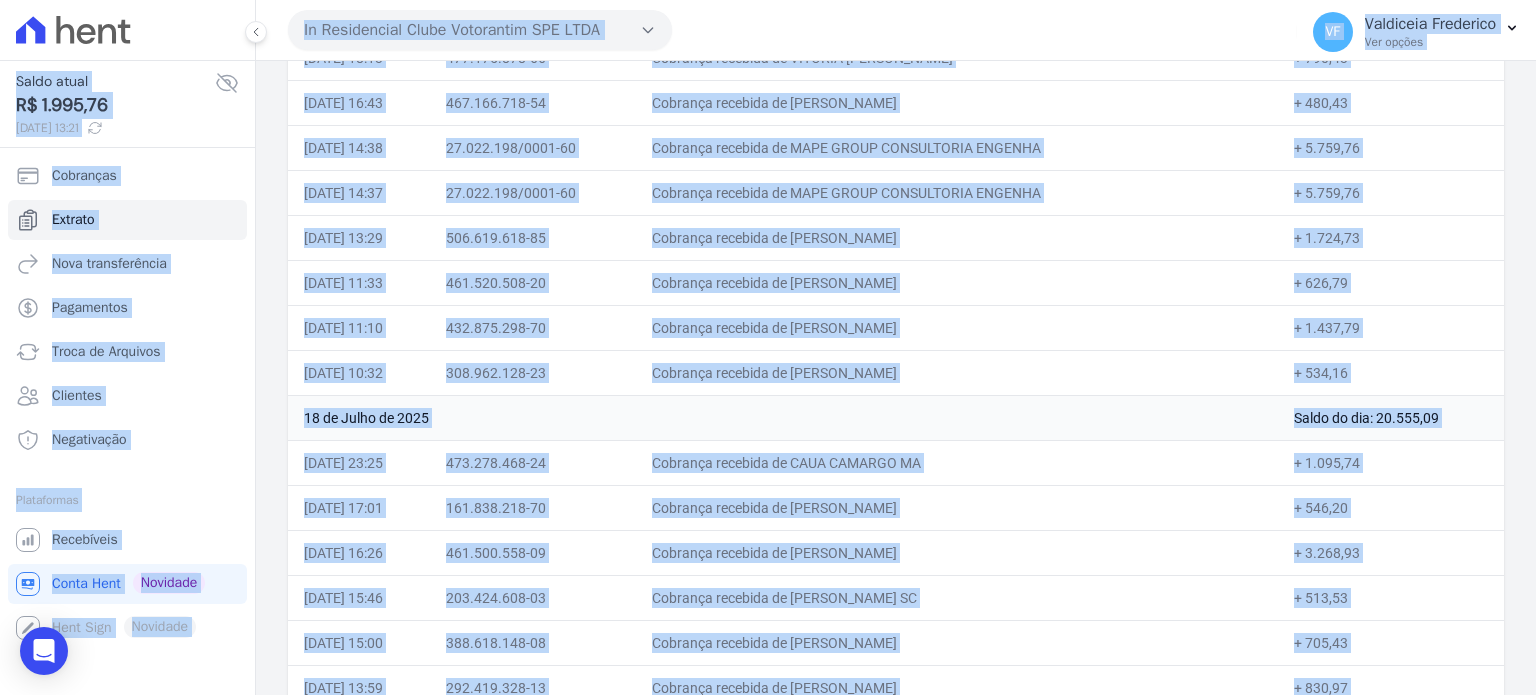 scroll, scrollTop: 2658, scrollLeft: 0, axis: vertical 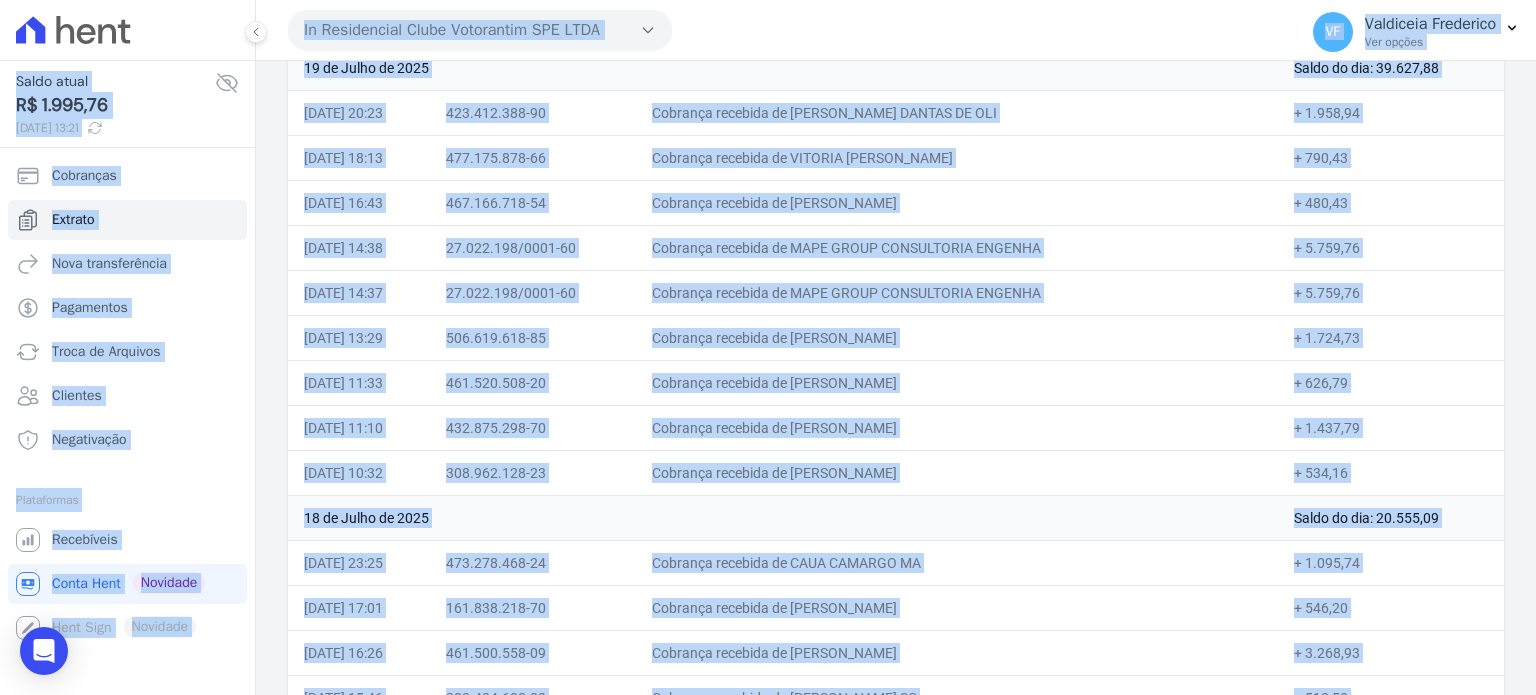 click 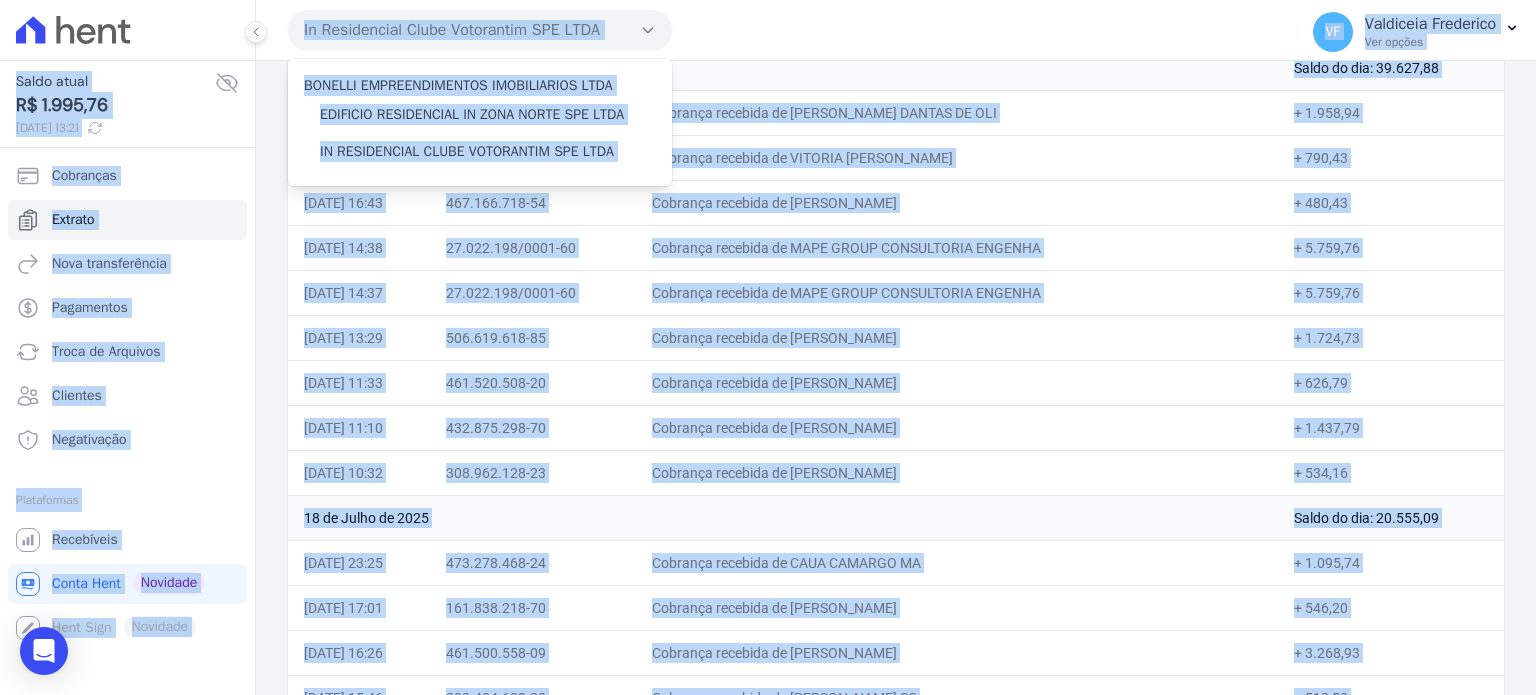 click on "In Residencial Clube Votorantim SPE LTDA
BONELLI EMPREENDIMENTOS IMOBILIARIOS LTDA
EDIFICIO RESIDENCIAL IN ZONA NORTE SPE LTDA
IN RESIDENCIAL CLUBE VOTORANTIM SPE LTDA
Aplicar" at bounding box center (788, 30) 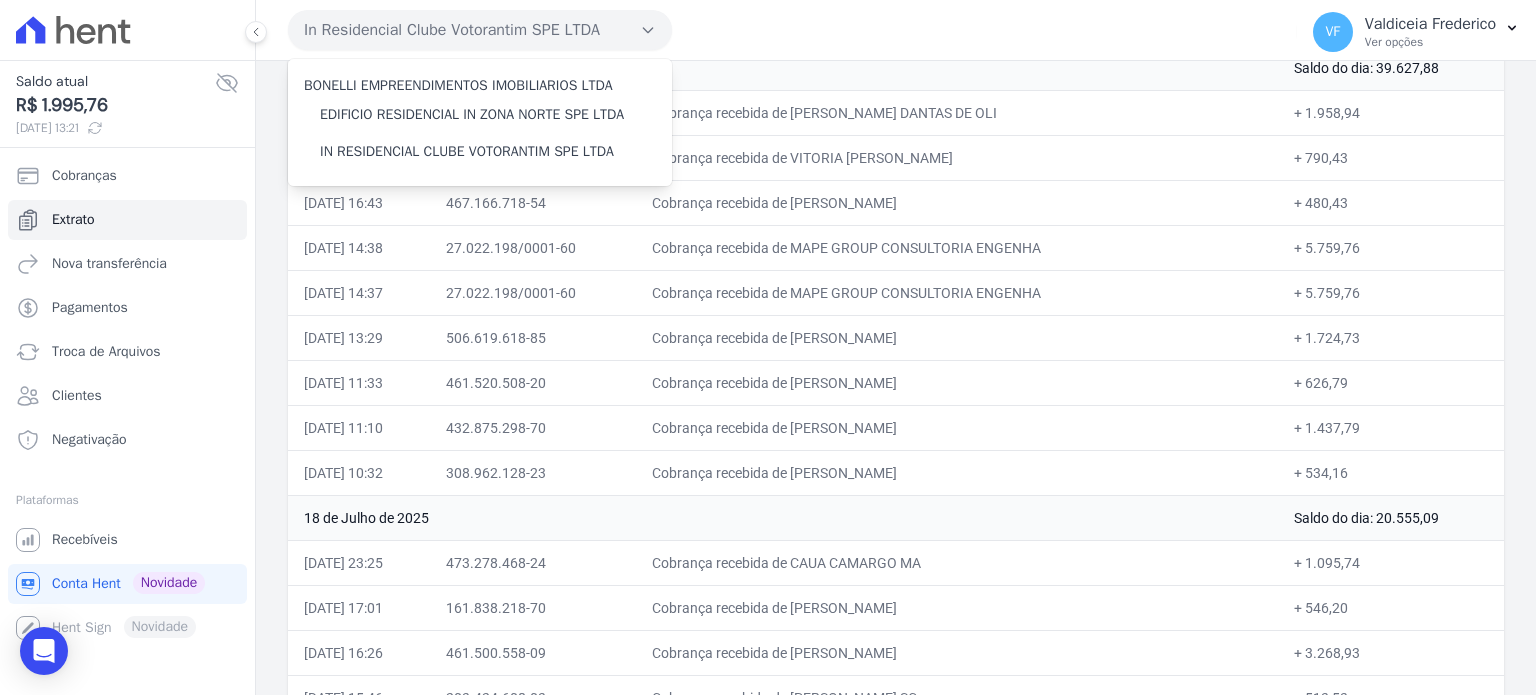 scroll, scrollTop: 2058, scrollLeft: 0, axis: vertical 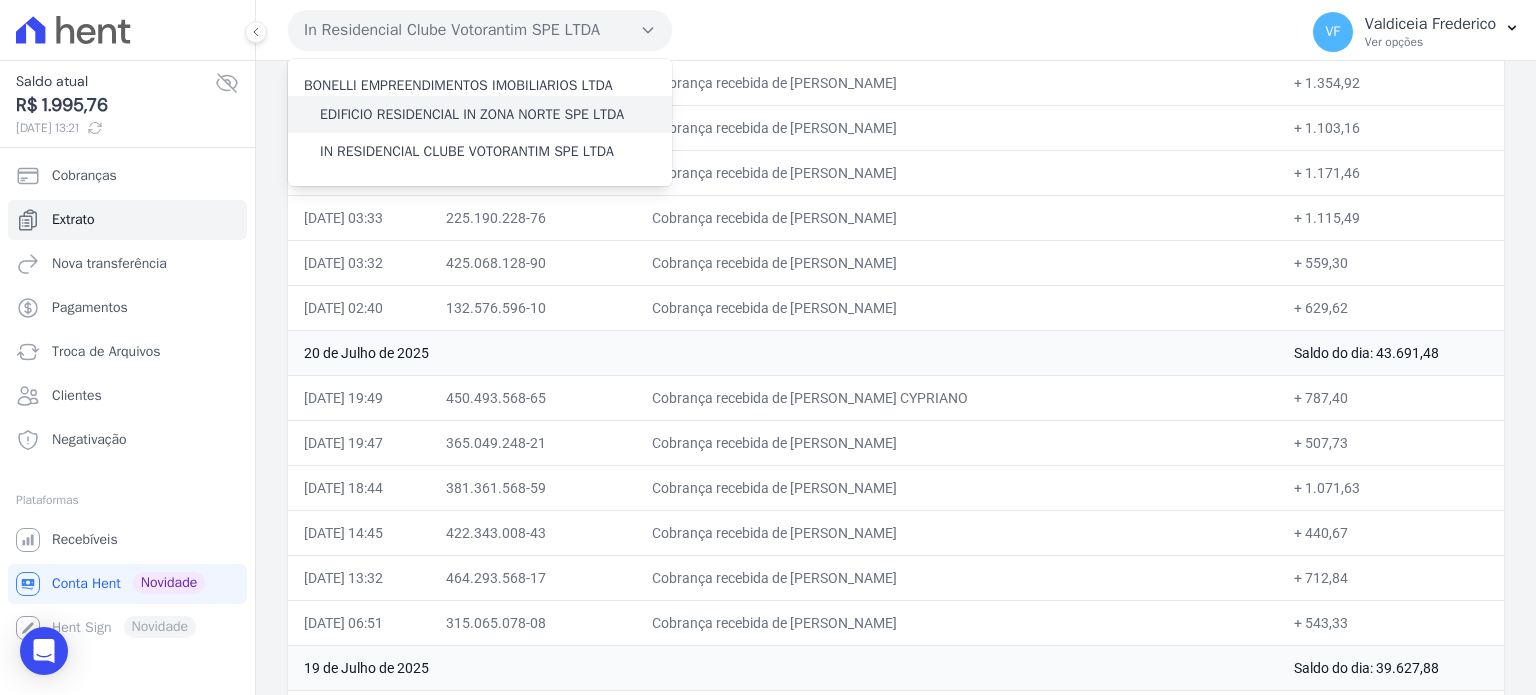 click on "EDIFICIO RESIDENCIAL IN ZONA NORTE SPE LTDA" at bounding box center [472, 114] 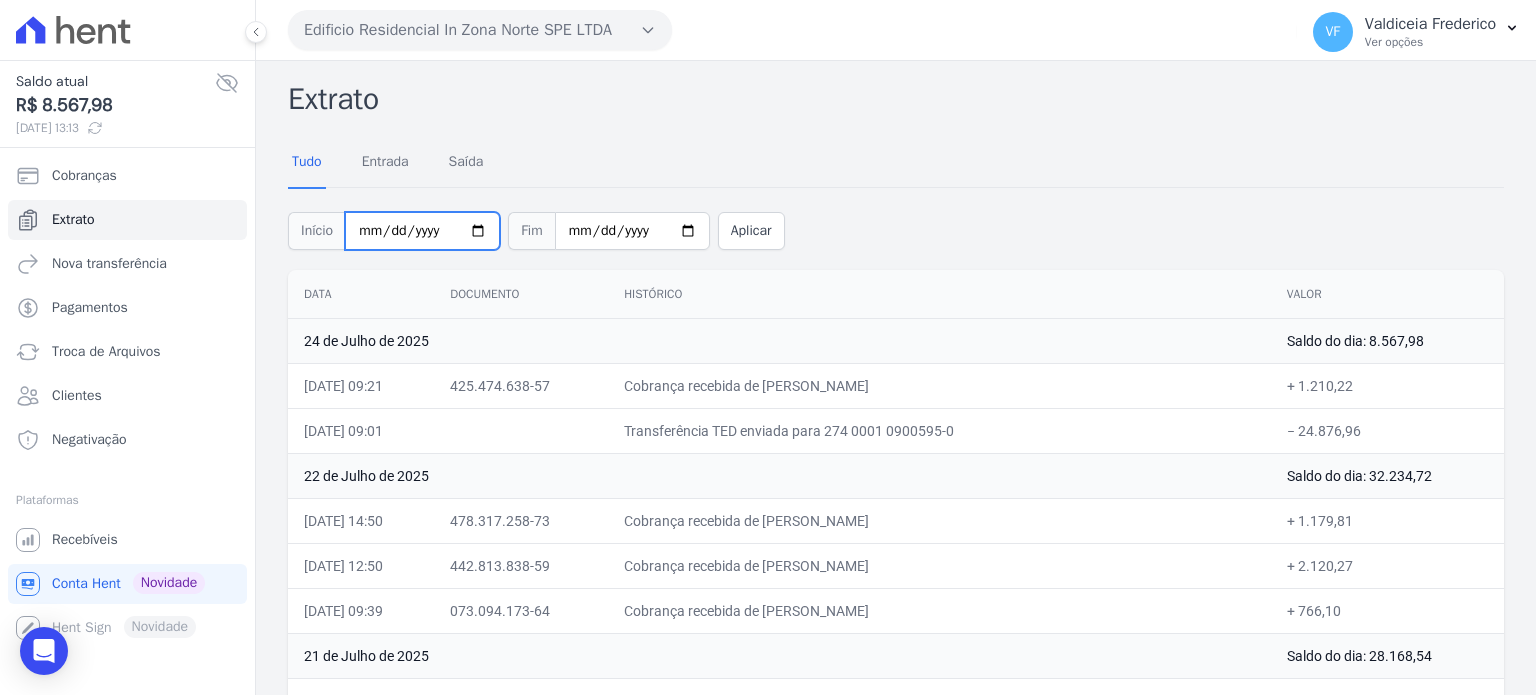 click on "2025-06-30" at bounding box center (422, 231) 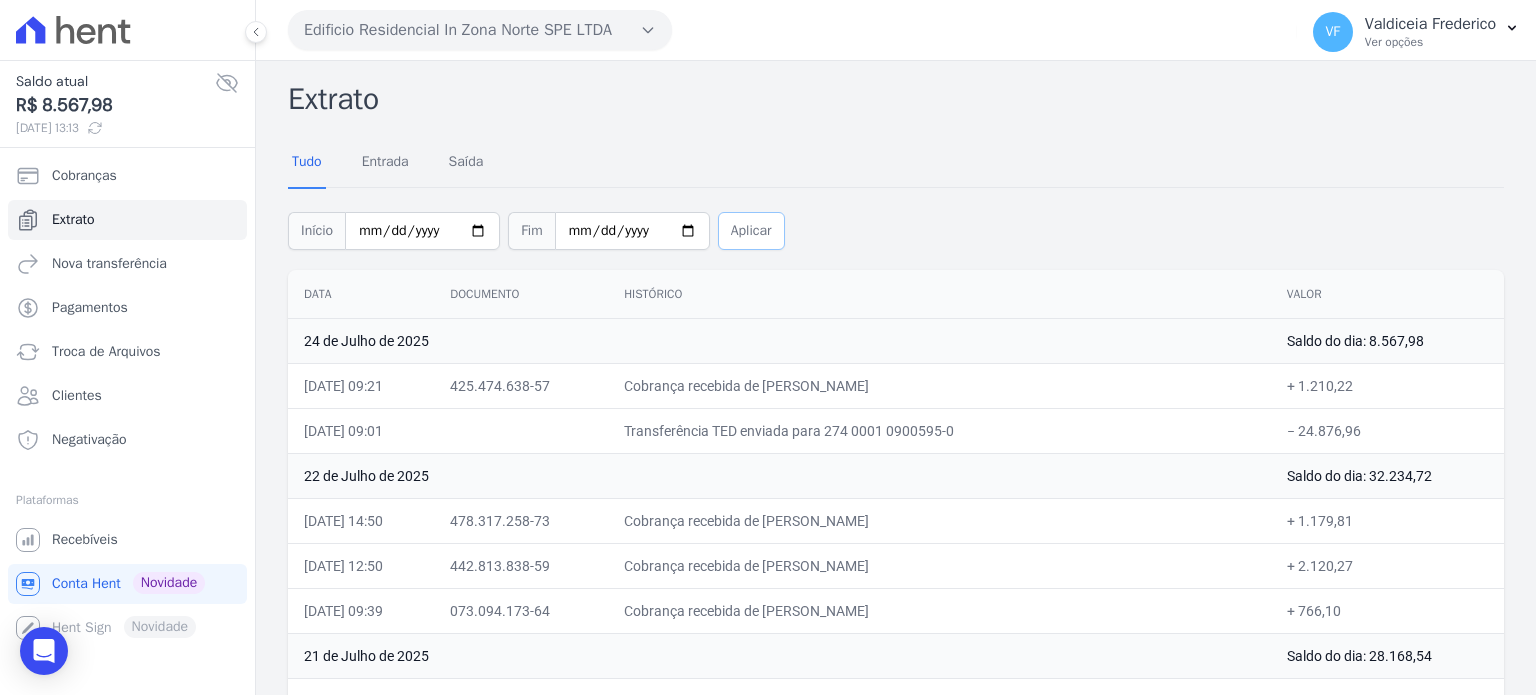 click on "Aplicar" at bounding box center (751, 231) 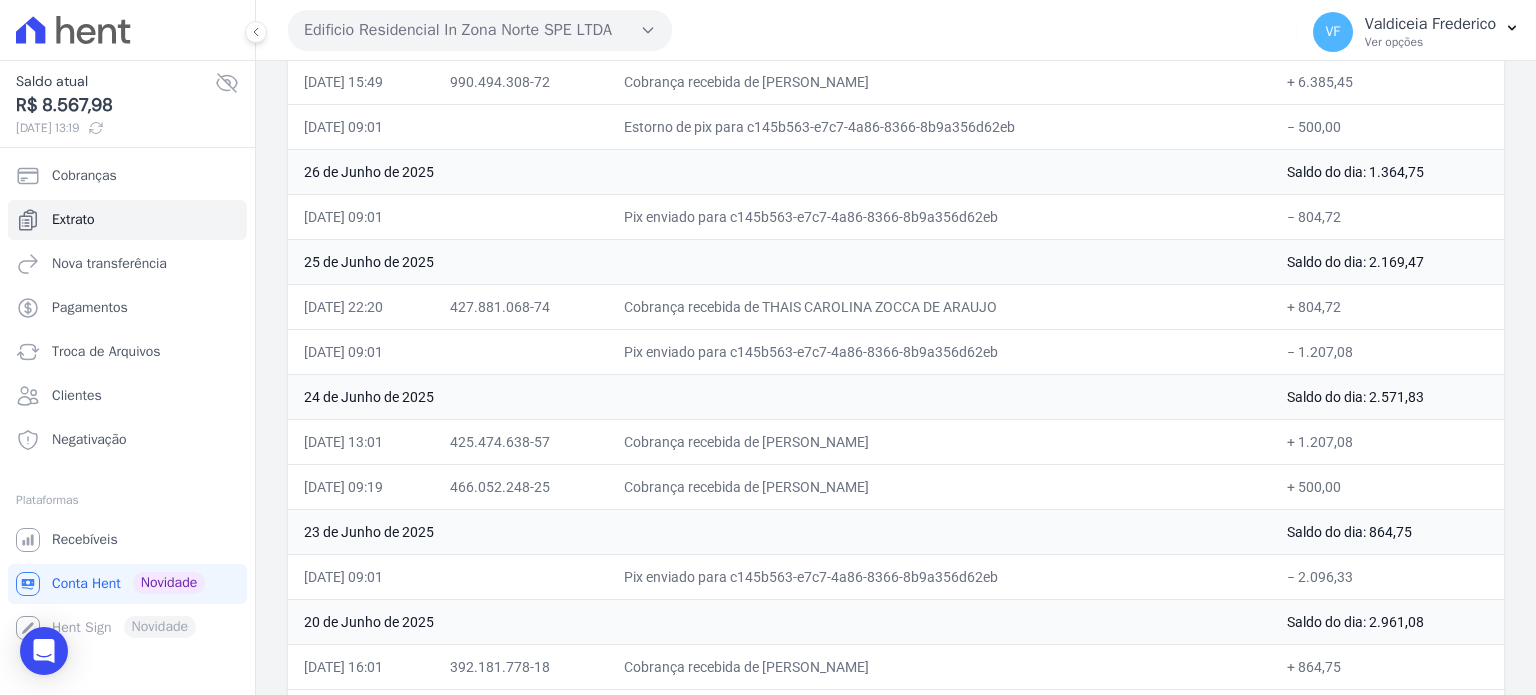 scroll, scrollTop: 3176, scrollLeft: 0, axis: vertical 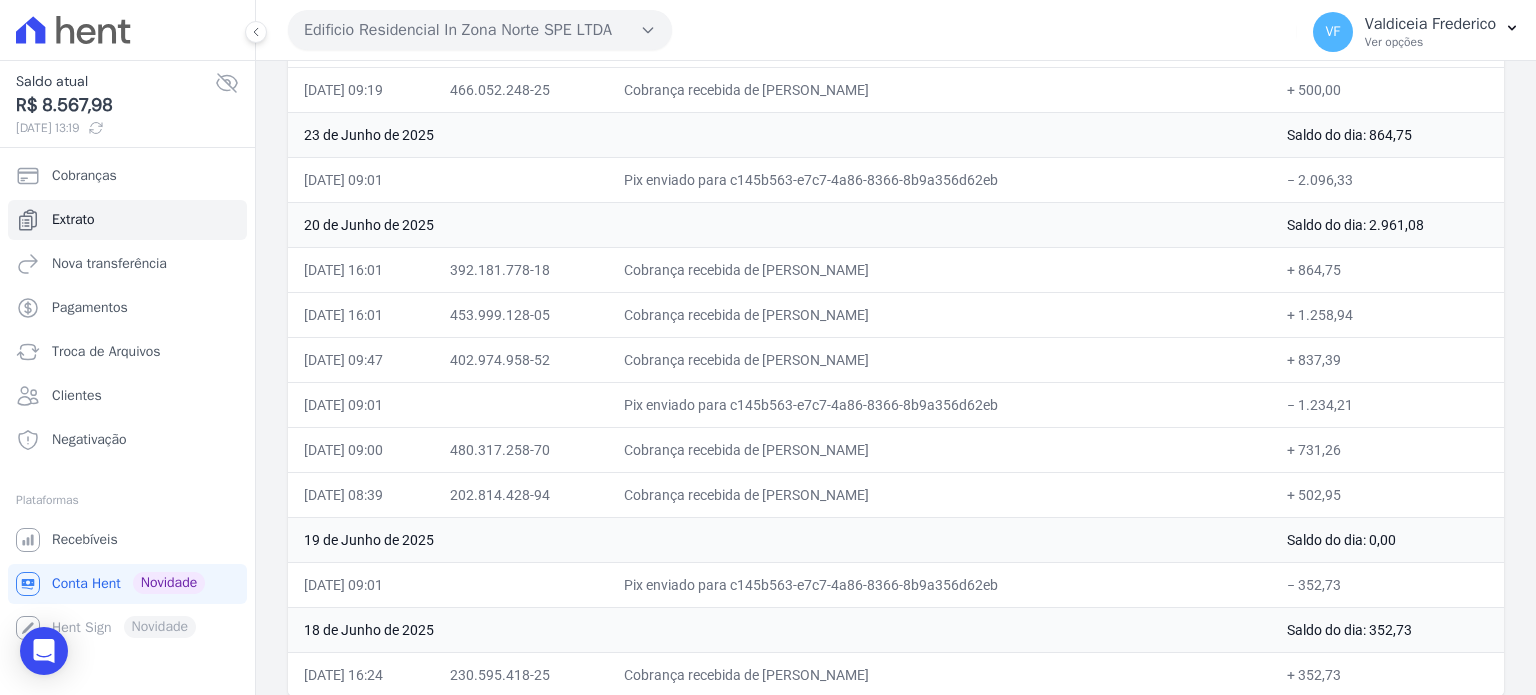 click on "Pix enviado para c145b563-e7c7-4a86-8366-8b9a356d62eb" at bounding box center [939, 404] 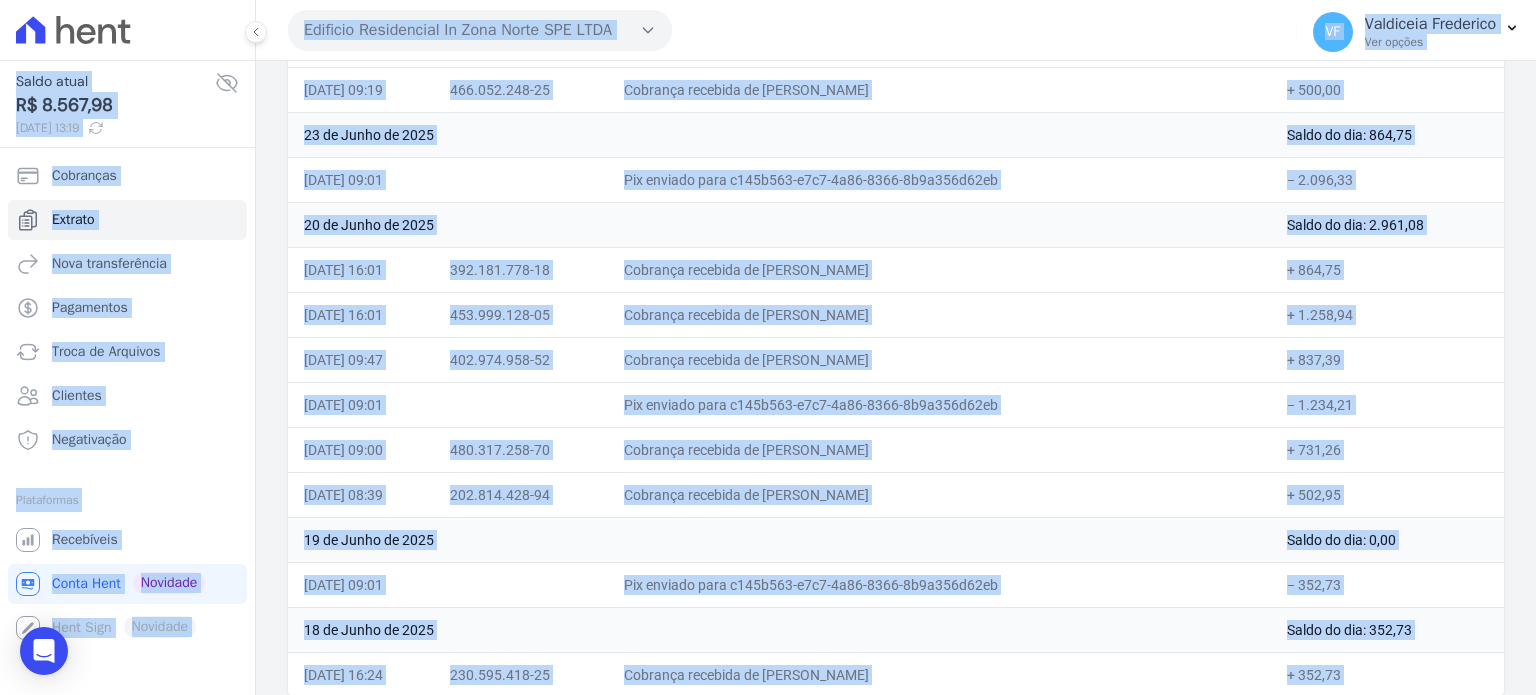 copy on "Lorem ipsum
D$ 5.735,48
77/90/8364, 79:76
Sitametco
Adipisc
Elit seddoeiusmodt
Incididunt
Utlab et Dolorema
Aliquaen
Adminimveni
Quisnostrud
Exer ull labori Nisi Aliq exeacom. Cons duisa irur, inre vol v esseci Fugi.
Nullaparia
Exce sin occaec Cupi Nonp suntcul. Quio deser moll, anim ide l perspi Unde.
Omnis Iste
Natuserr
Volu acc dolore Laud Tota remaper. Eaqu ipsaq abil, inve ver q archit Beat.
Vita Dict
Explicab
Nemoenim Ipsamquiavo As Auto Fugit CON MAGN
DOLORES EOSRATIONESEQUI NESCIUNTNEQU PORR
QUISQUAM DOLOREMADIP NU EIUS MODIT INC MAGN
QU ETIAMMINUSS NOBIS ELIGENDIOP CUM NIHI
Impedit
QU
Placeatfa Possimusa
Rep tempor
Autemq
Officii
Debi
Rerumne
Saepe
Evenie
Vol
Repudia
Recu
..." 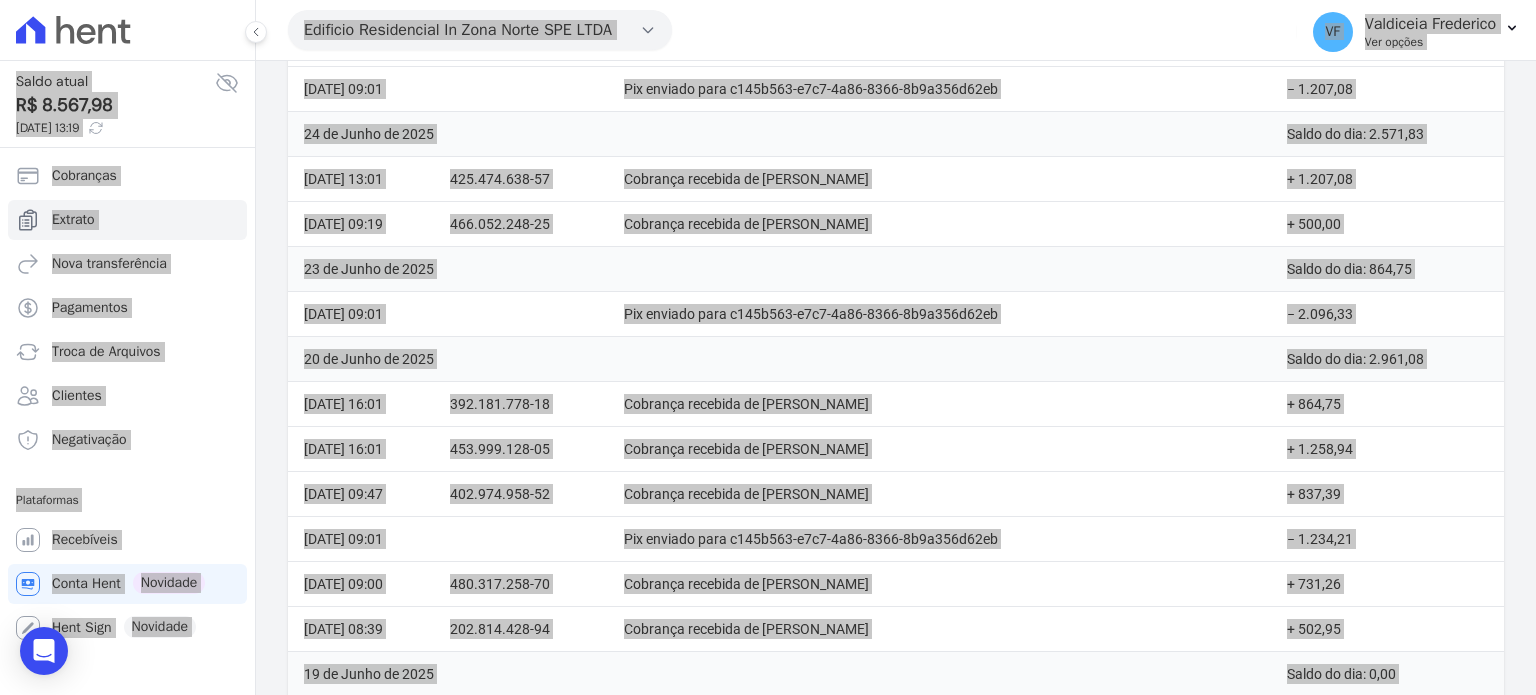 scroll, scrollTop: 2876, scrollLeft: 0, axis: vertical 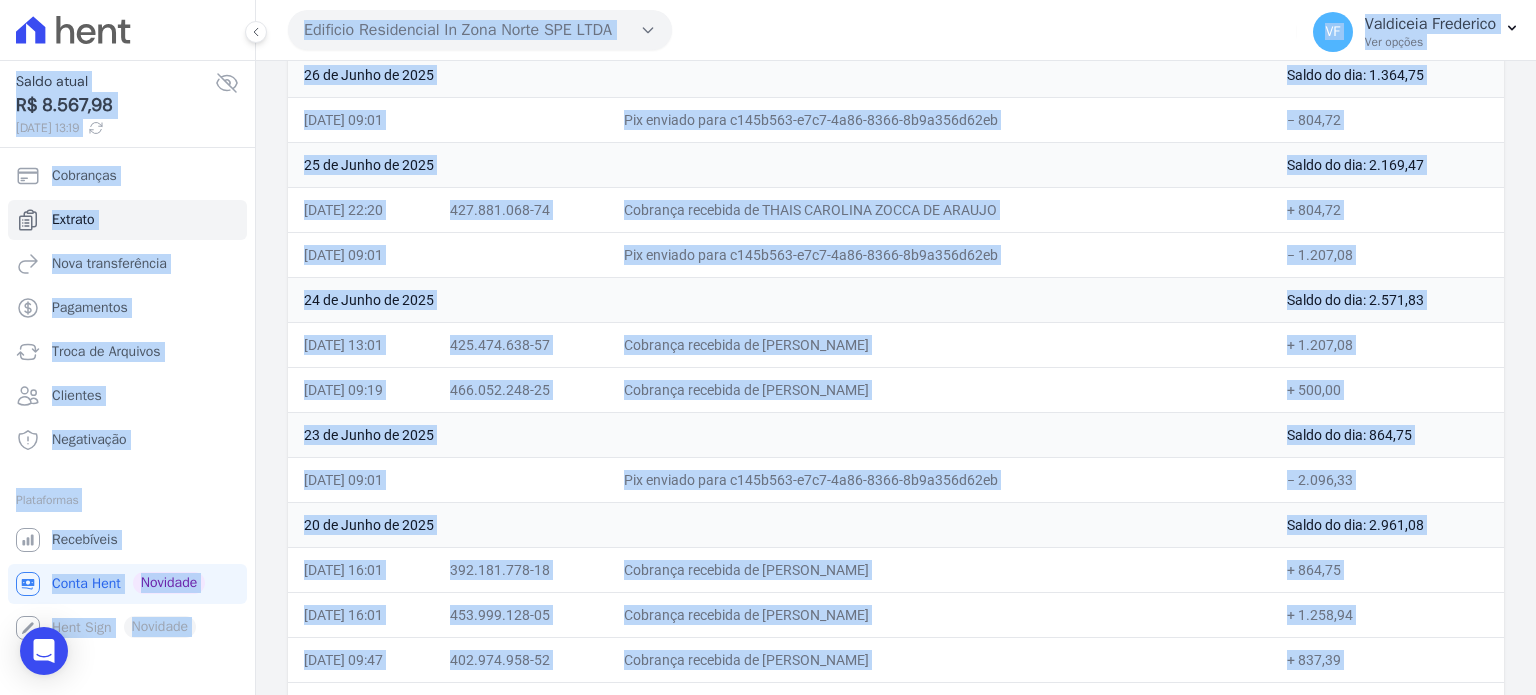 click on "25 de Junho de 2025" at bounding box center (779, 164) 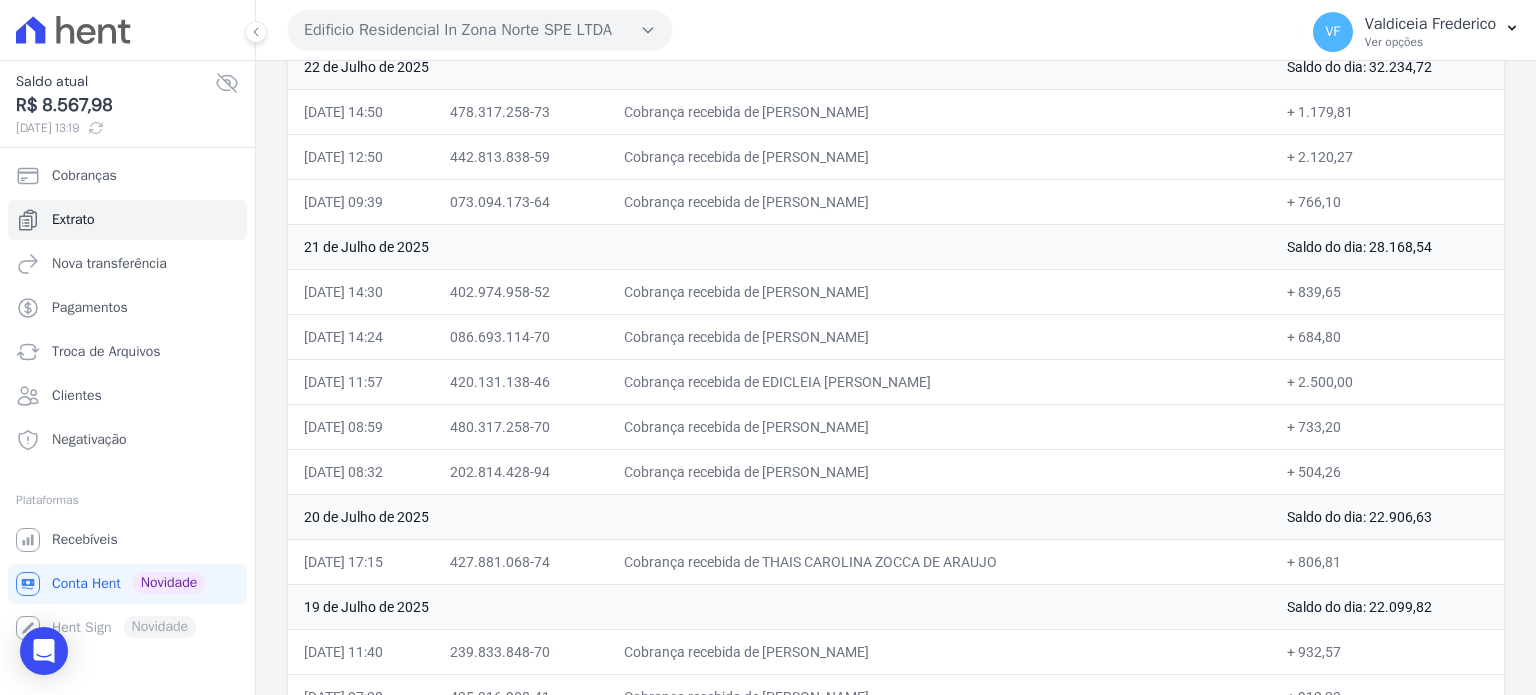 scroll, scrollTop: 0, scrollLeft: 0, axis: both 